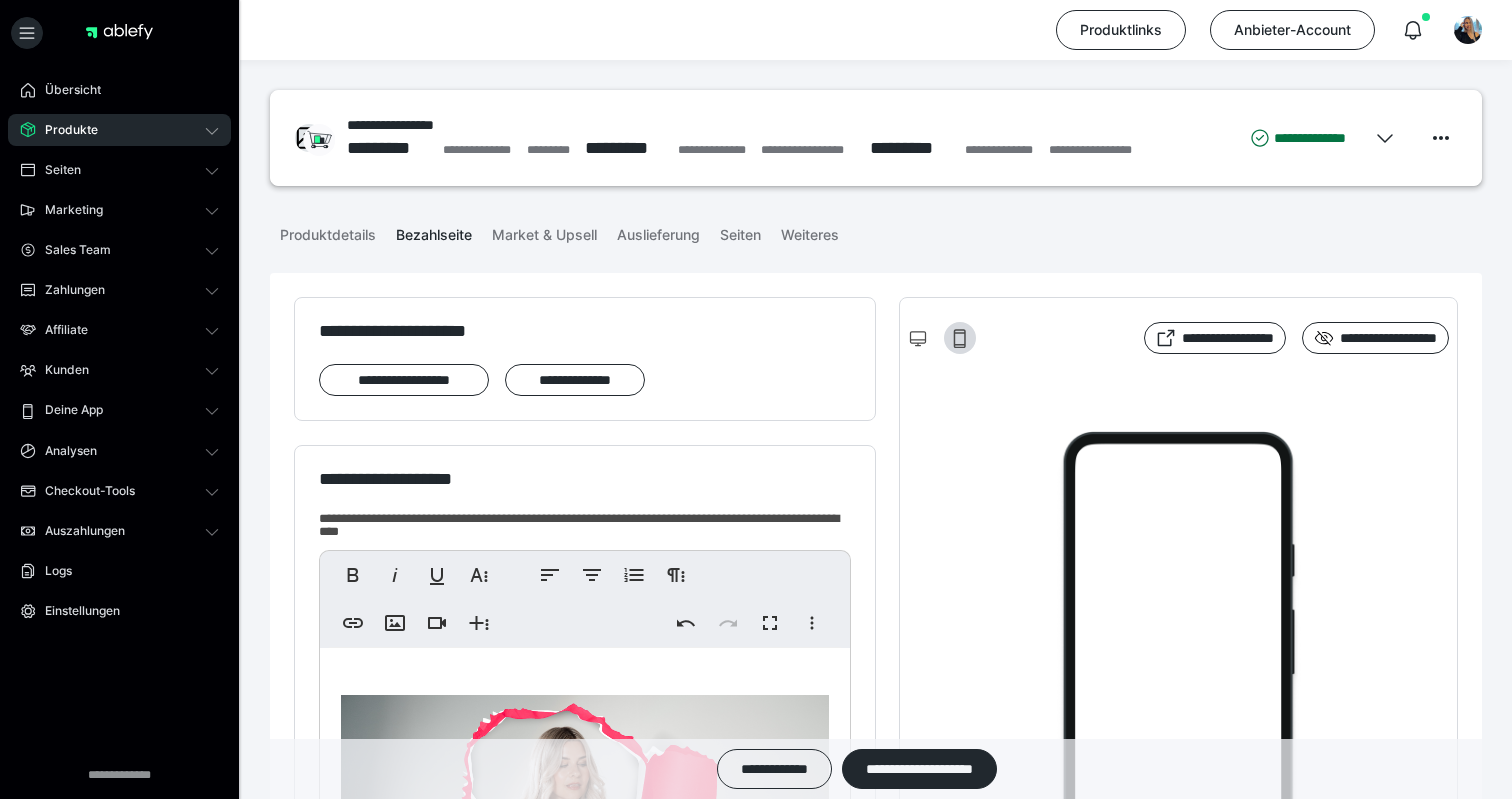 scroll, scrollTop: 373, scrollLeft: 0, axis: vertical 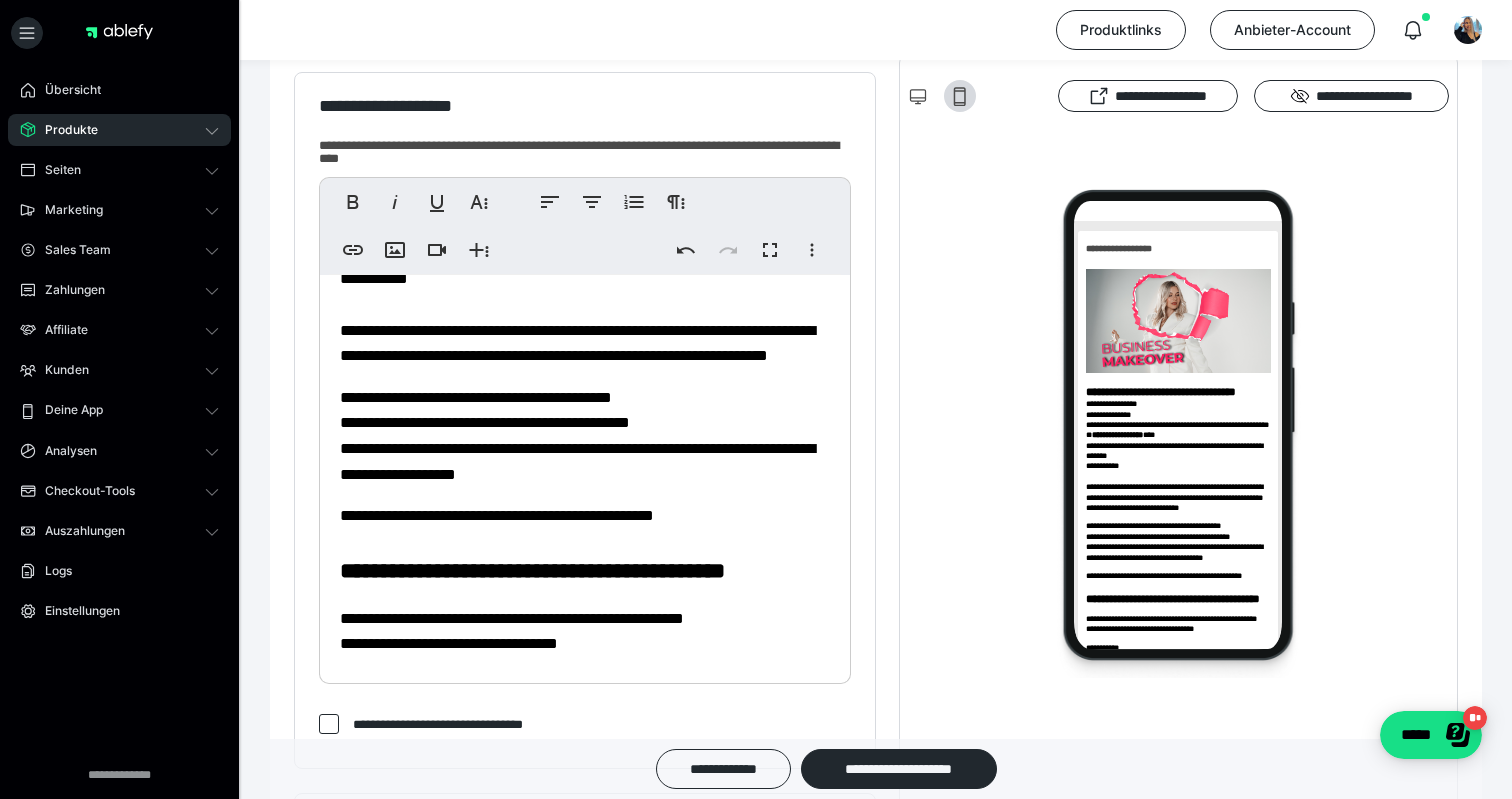 click on "**********" at bounding box center [577, 343] 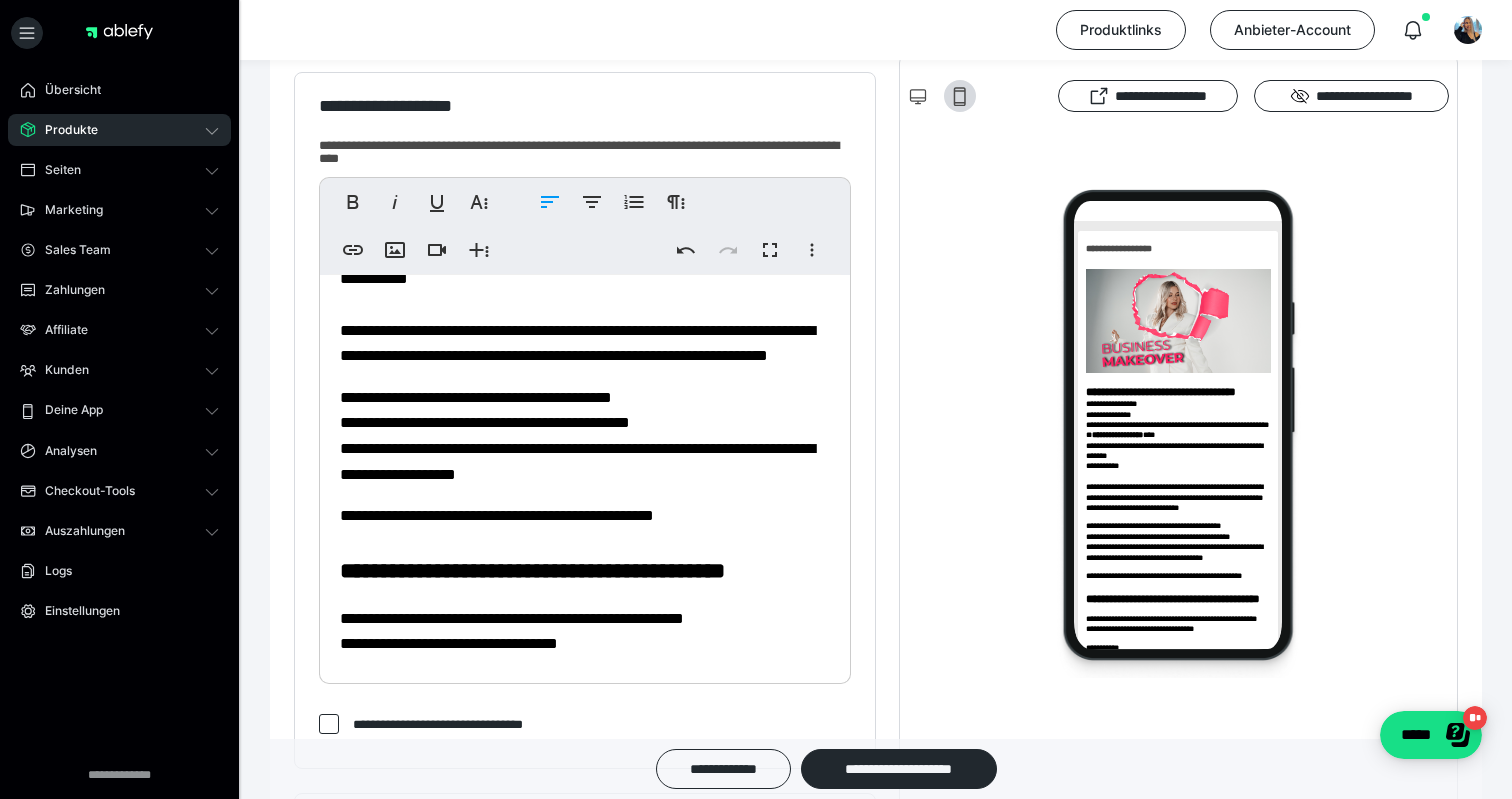 click on "**********" at bounding box center [585, 343] 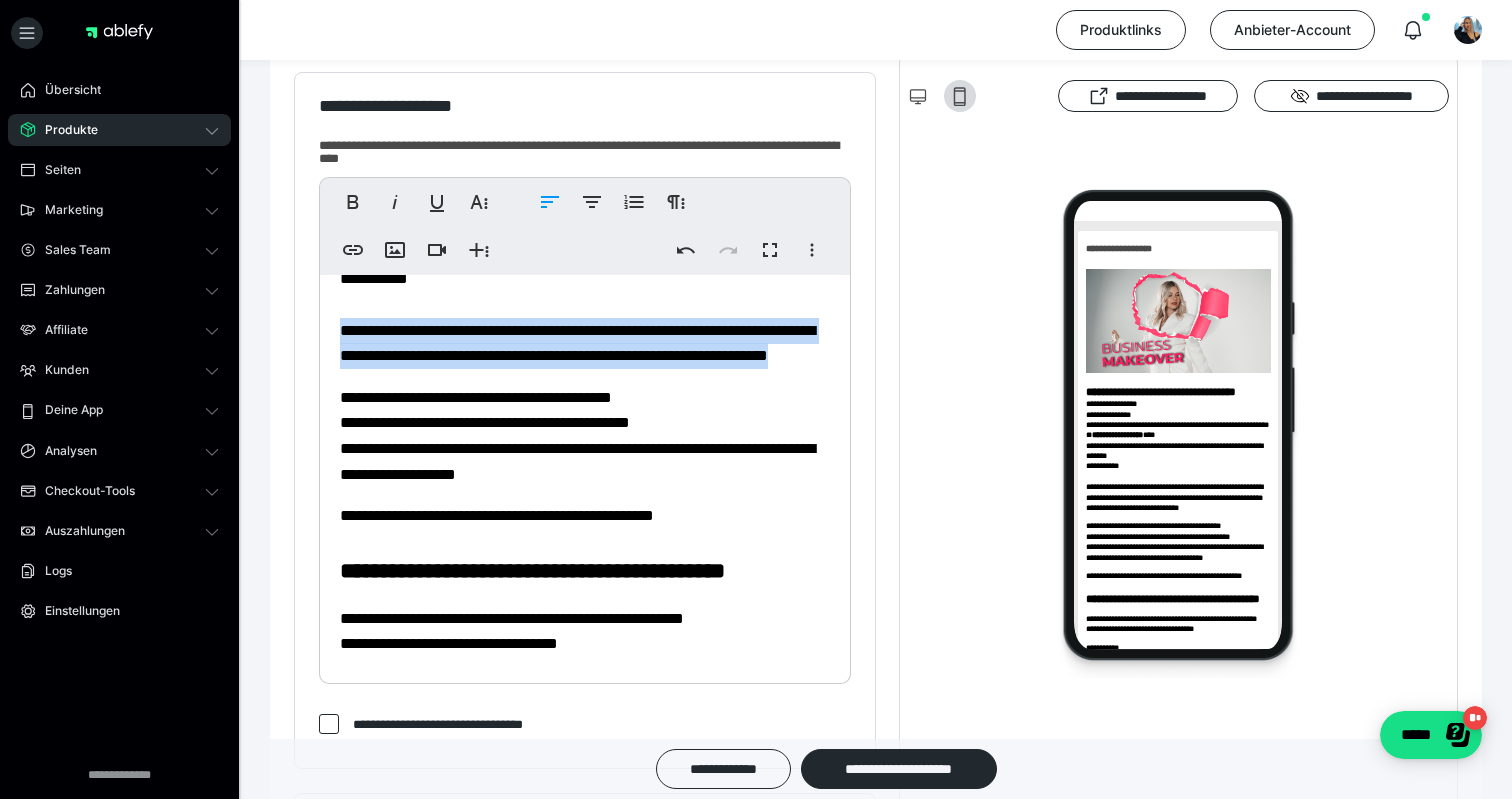 drag, startPoint x: 597, startPoint y: 400, endPoint x: 329, endPoint y: 354, distance: 271.9191 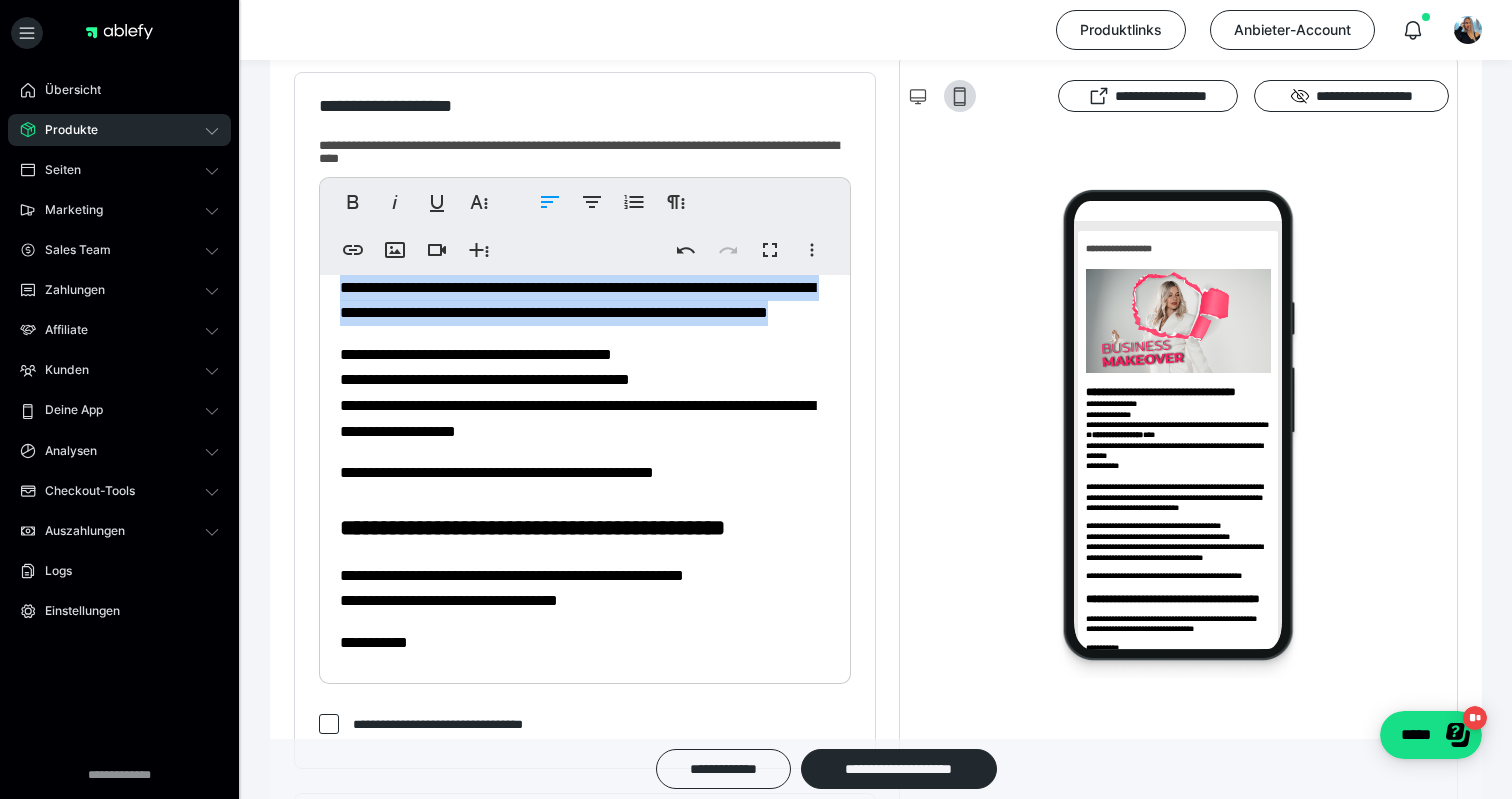 scroll, scrollTop: 567, scrollLeft: 0, axis: vertical 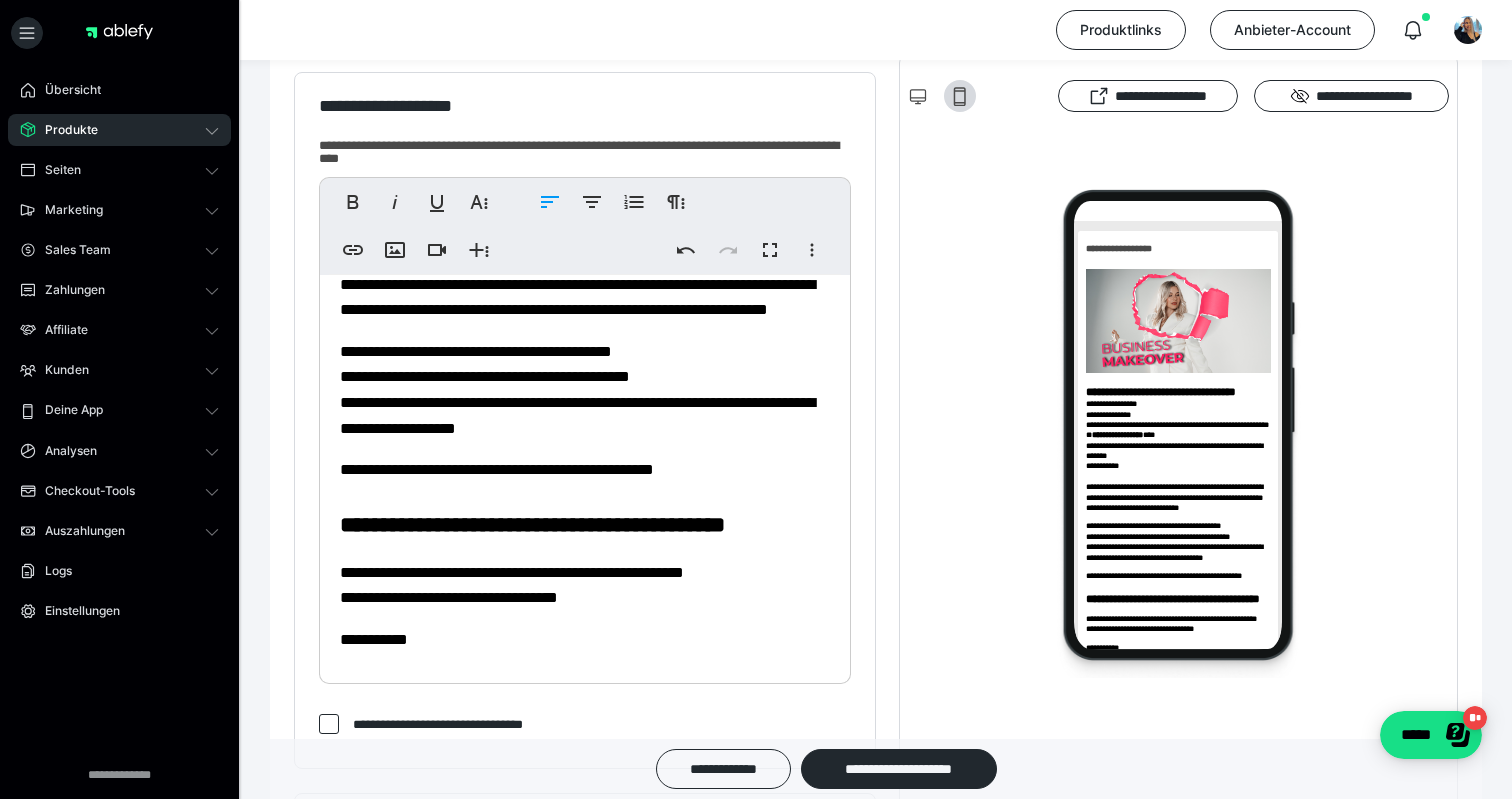 click on "[NUMBER] [STREET], [CITY], [STATE]" at bounding box center (577, 390) 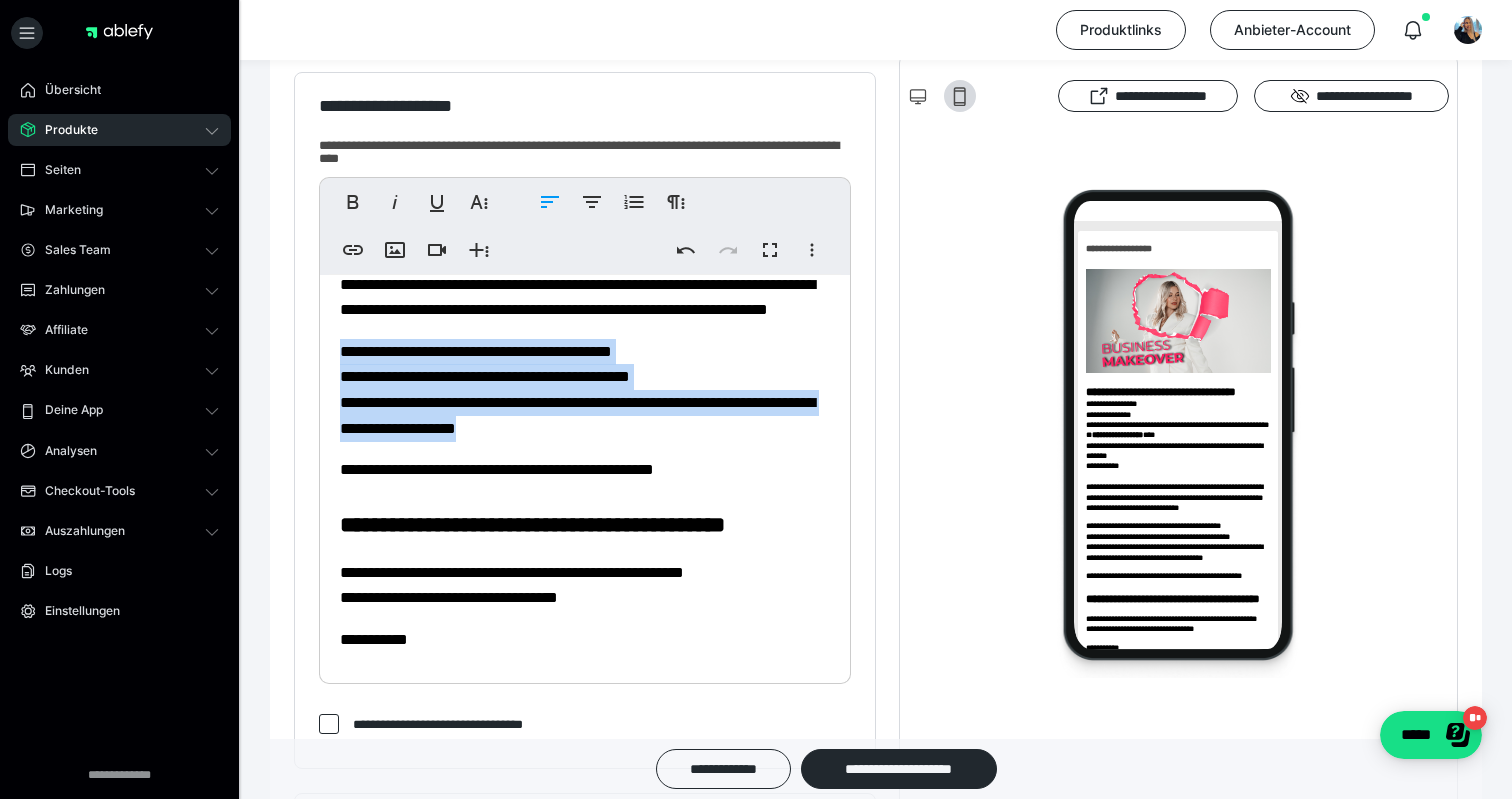 drag, startPoint x: 344, startPoint y: 393, endPoint x: 702, endPoint y: 461, distance: 364.40088 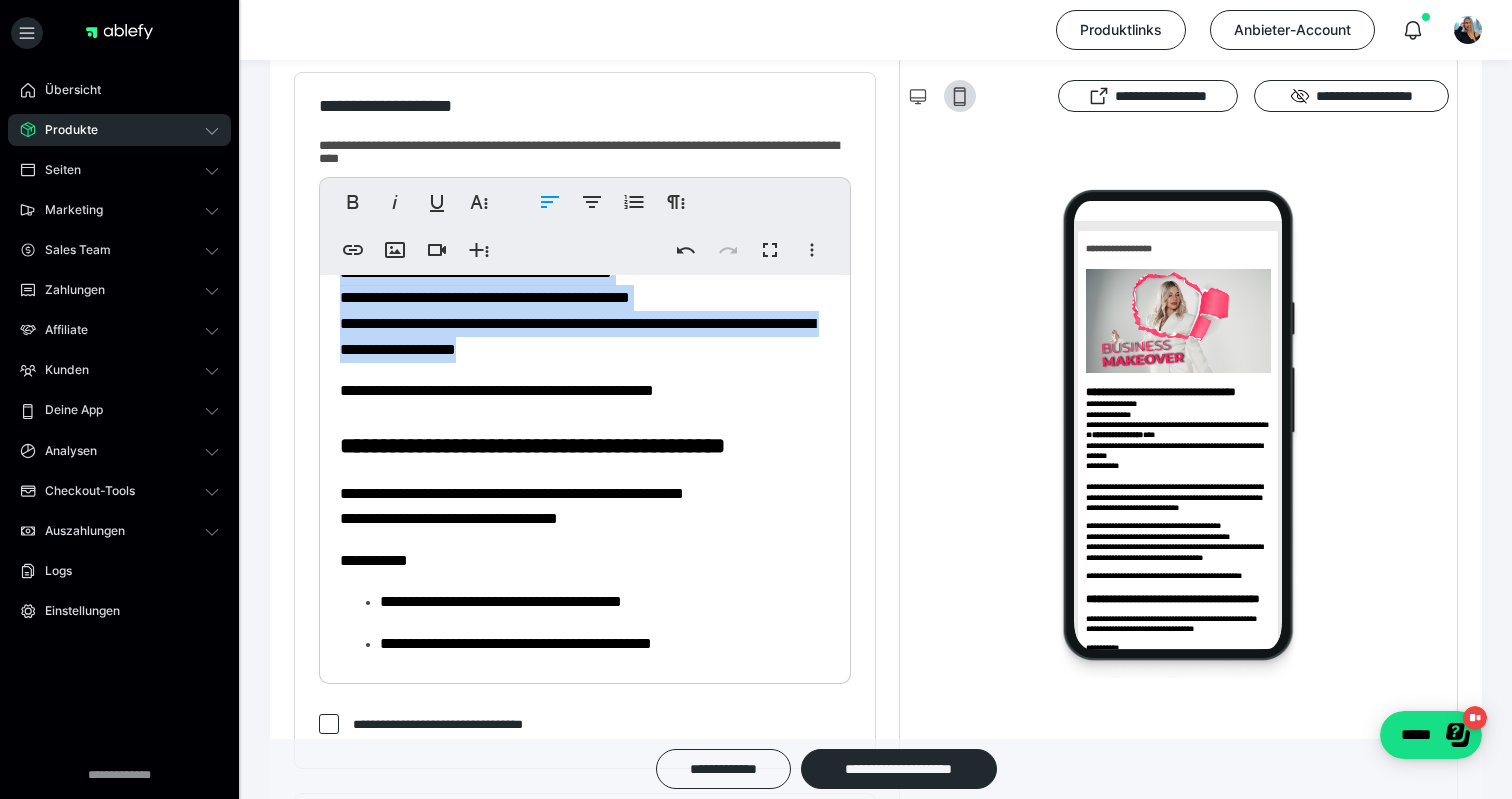 scroll, scrollTop: 661, scrollLeft: 0, axis: vertical 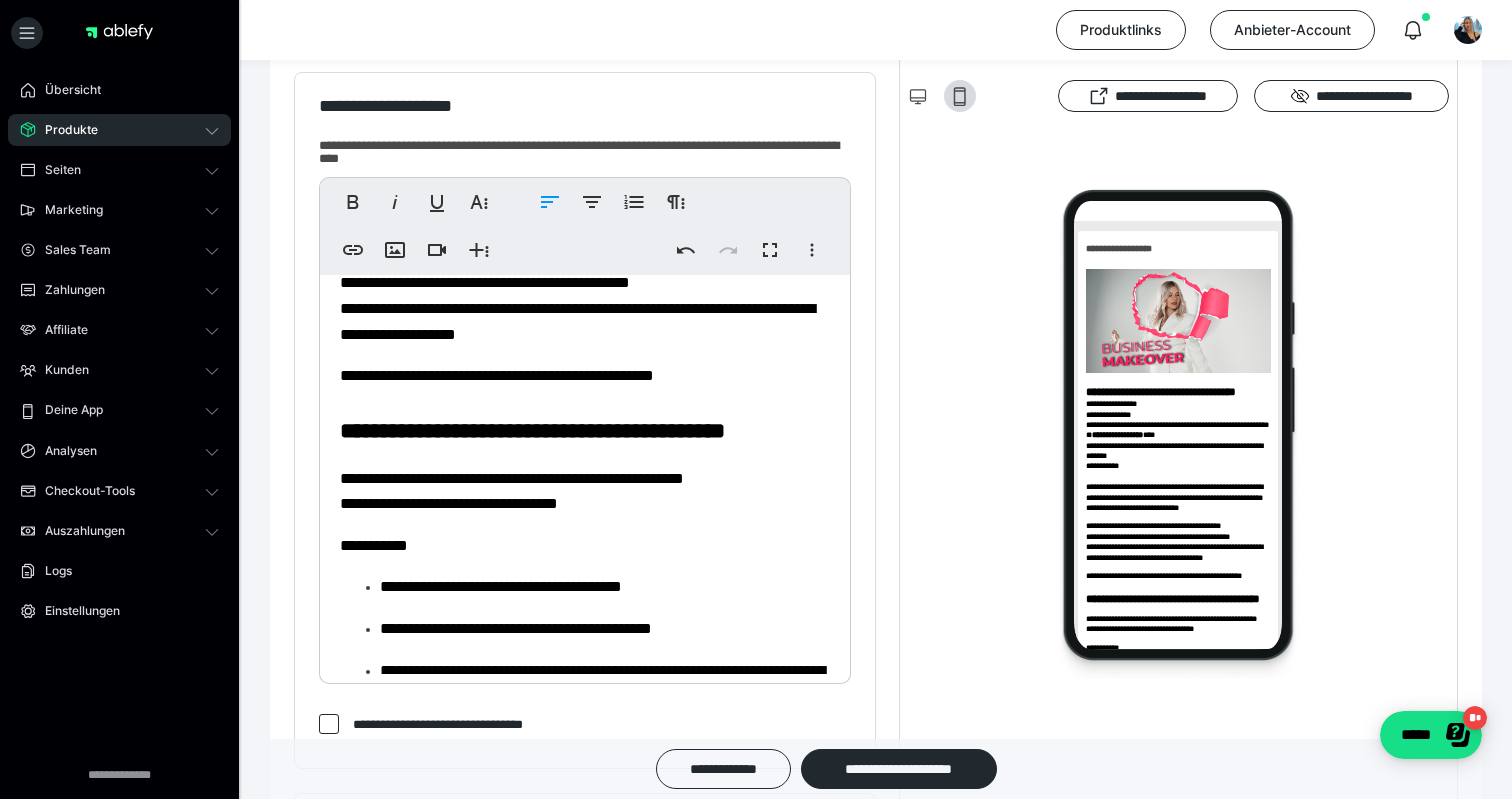 click on "**********" at bounding box center [497, 375] 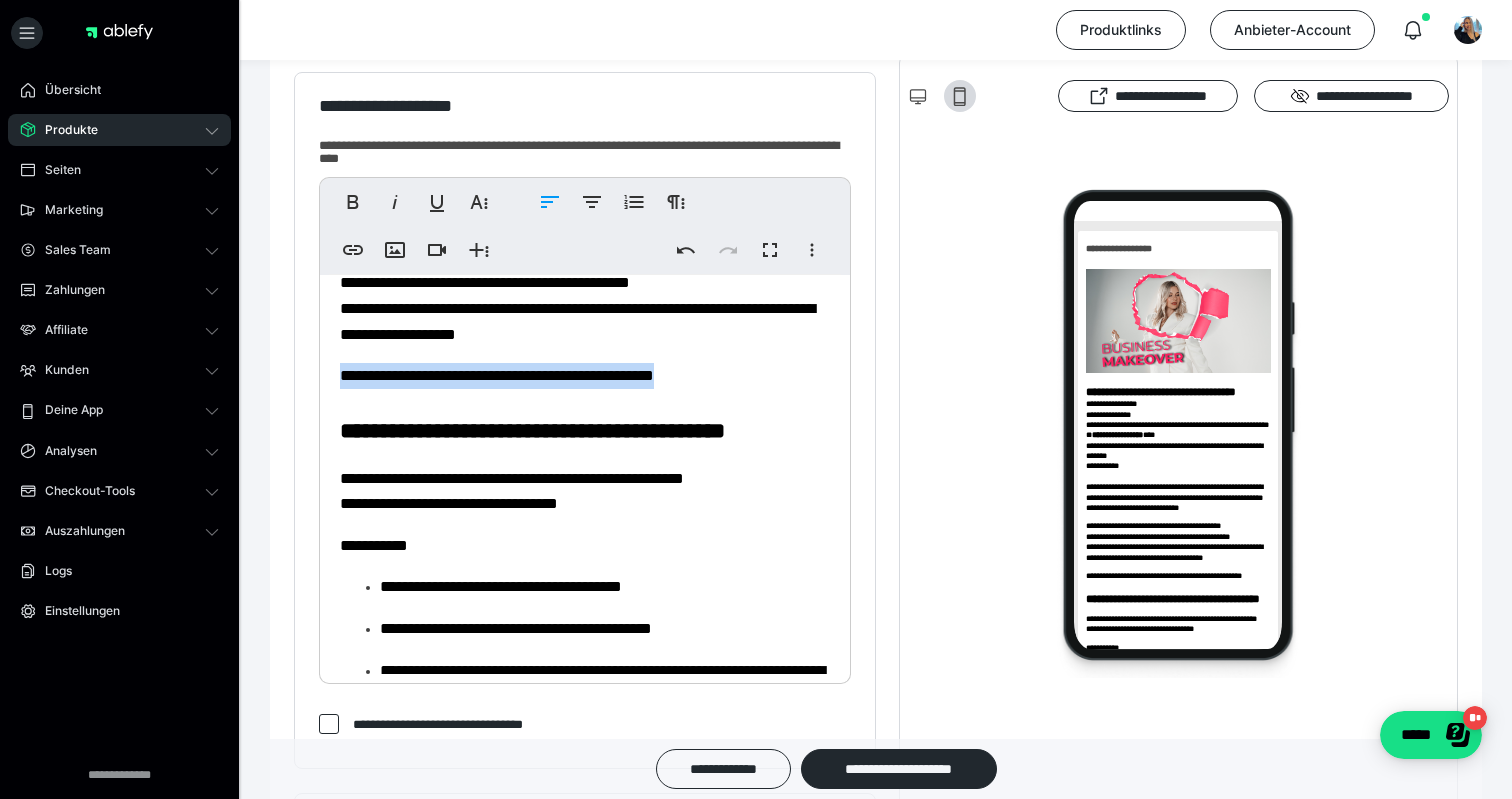 drag, startPoint x: 822, startPoint y: 413, endPoint x: 317, endPoint y: 413, distance: 505 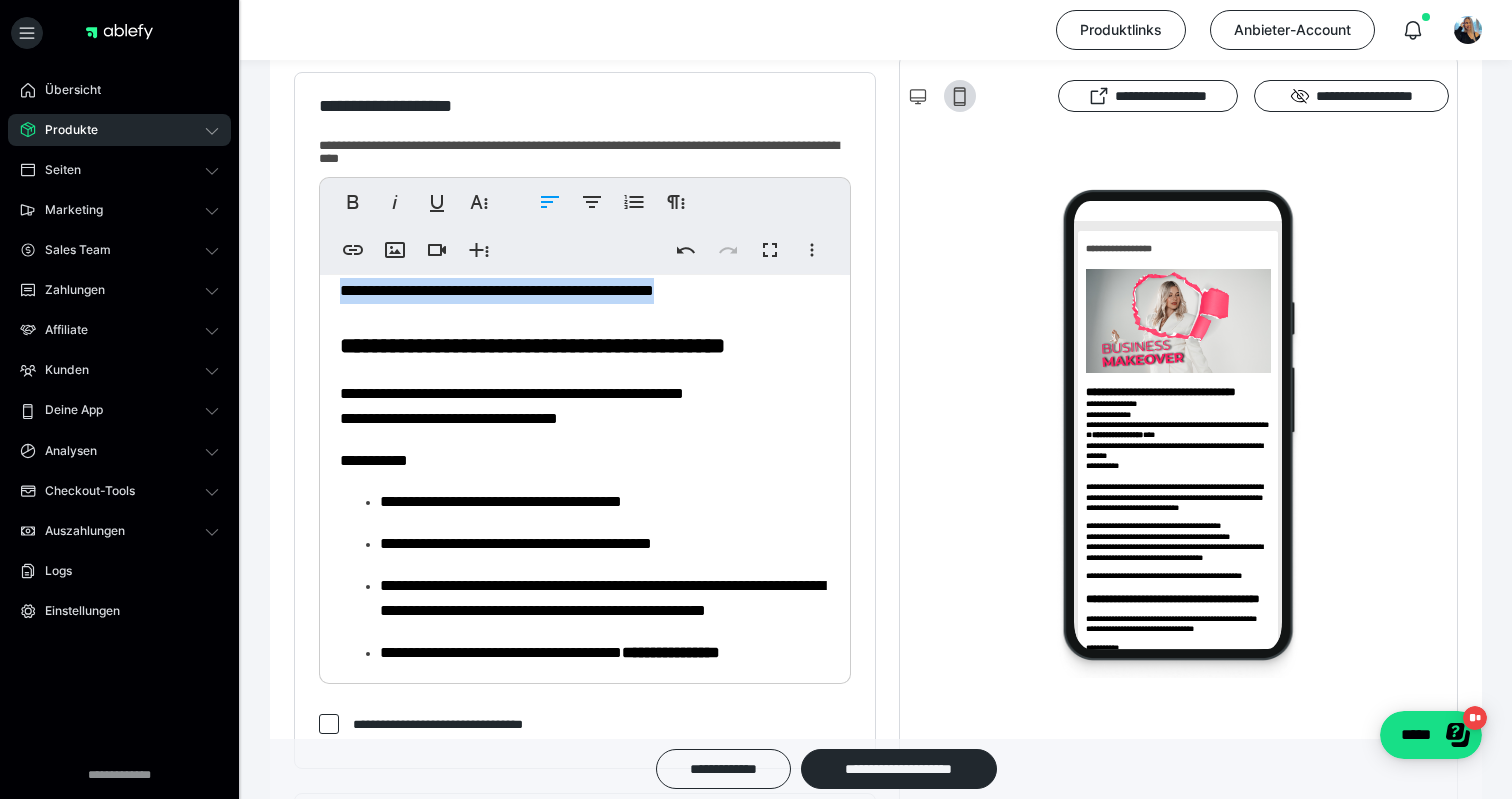 scroll, scrollTop: 759, scrollLeft: 0, axis: vertical 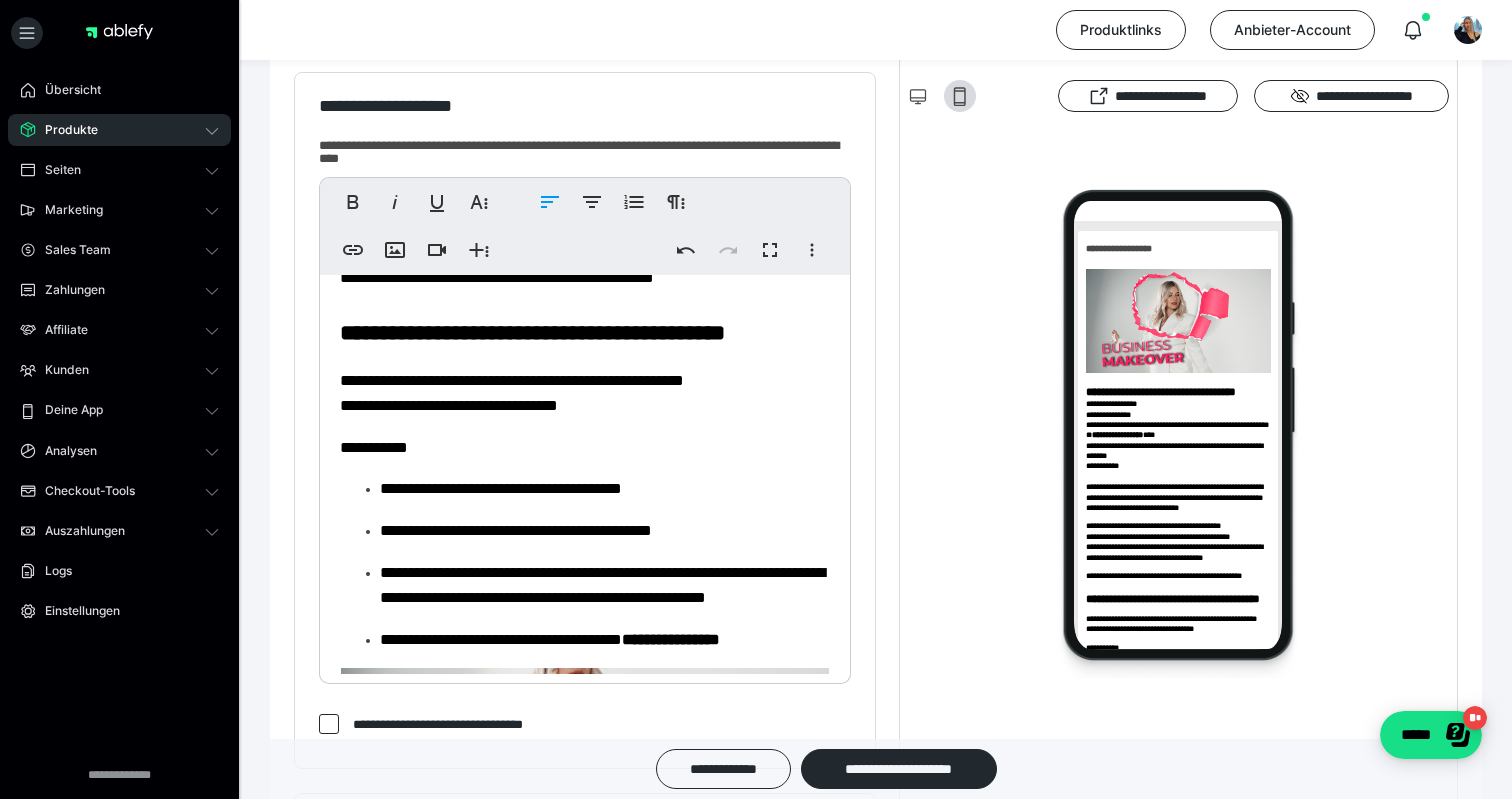 click on "**********" at bounding box center [532, 333] 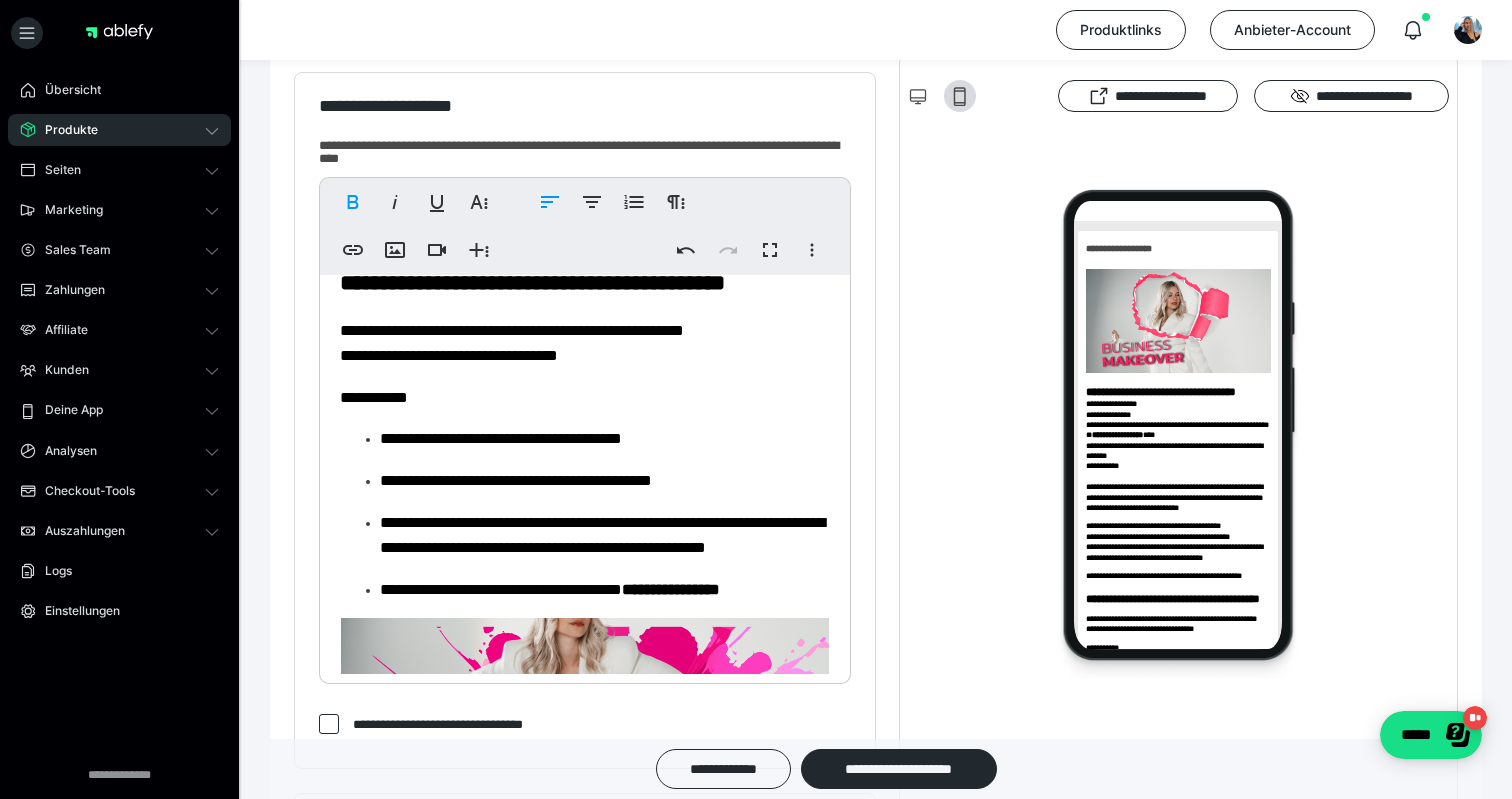 scroll, scrollTop: 792, scrollLeft: 0, axis: vertical 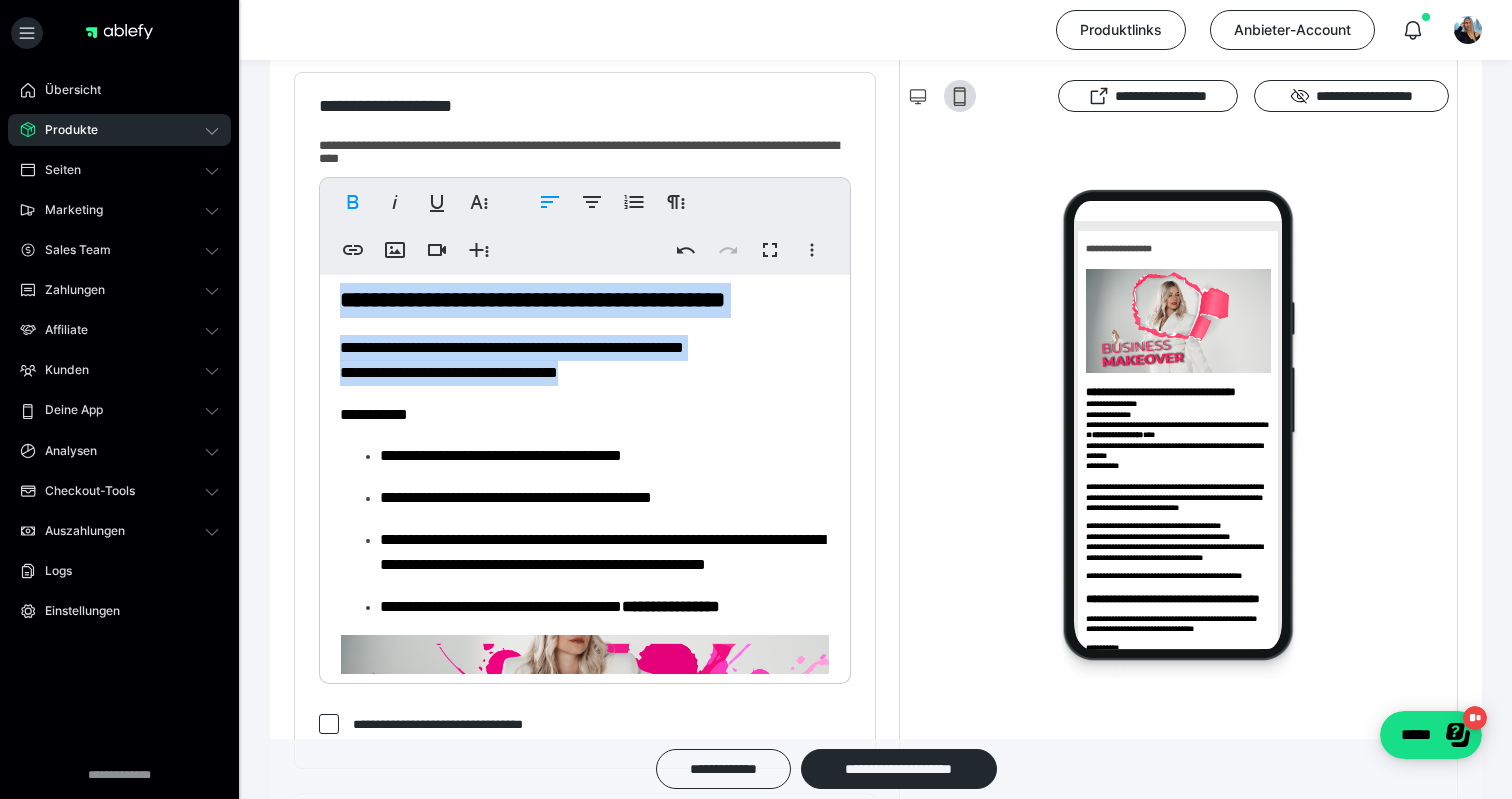 drag, startPoint x: 343, startPoint y: 342, endPoint x: 620, endPoint y: 421, distance: 288.04514 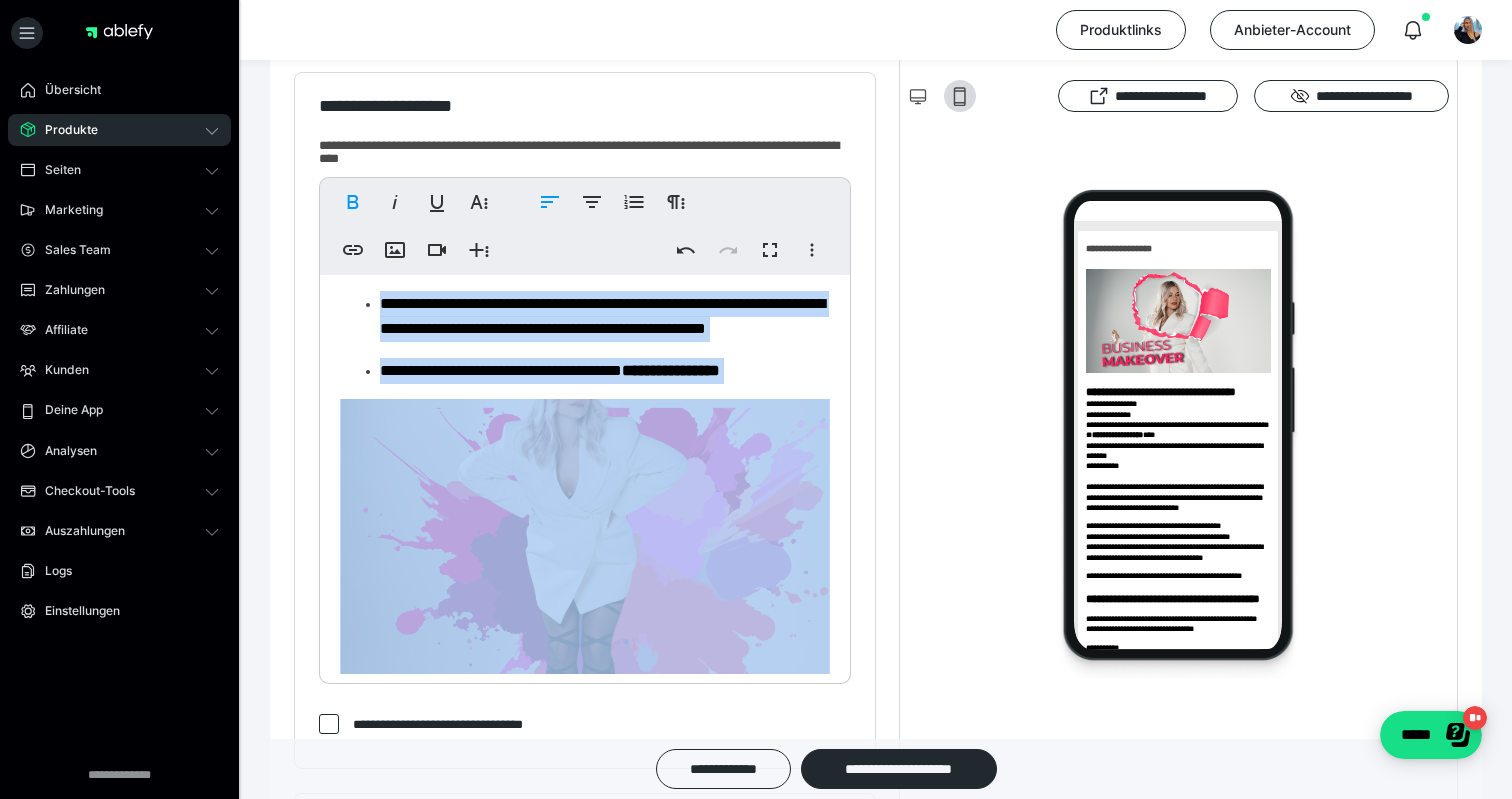 scroll, scrollTop: 1071, scrollLeft: 0, axis: vertical 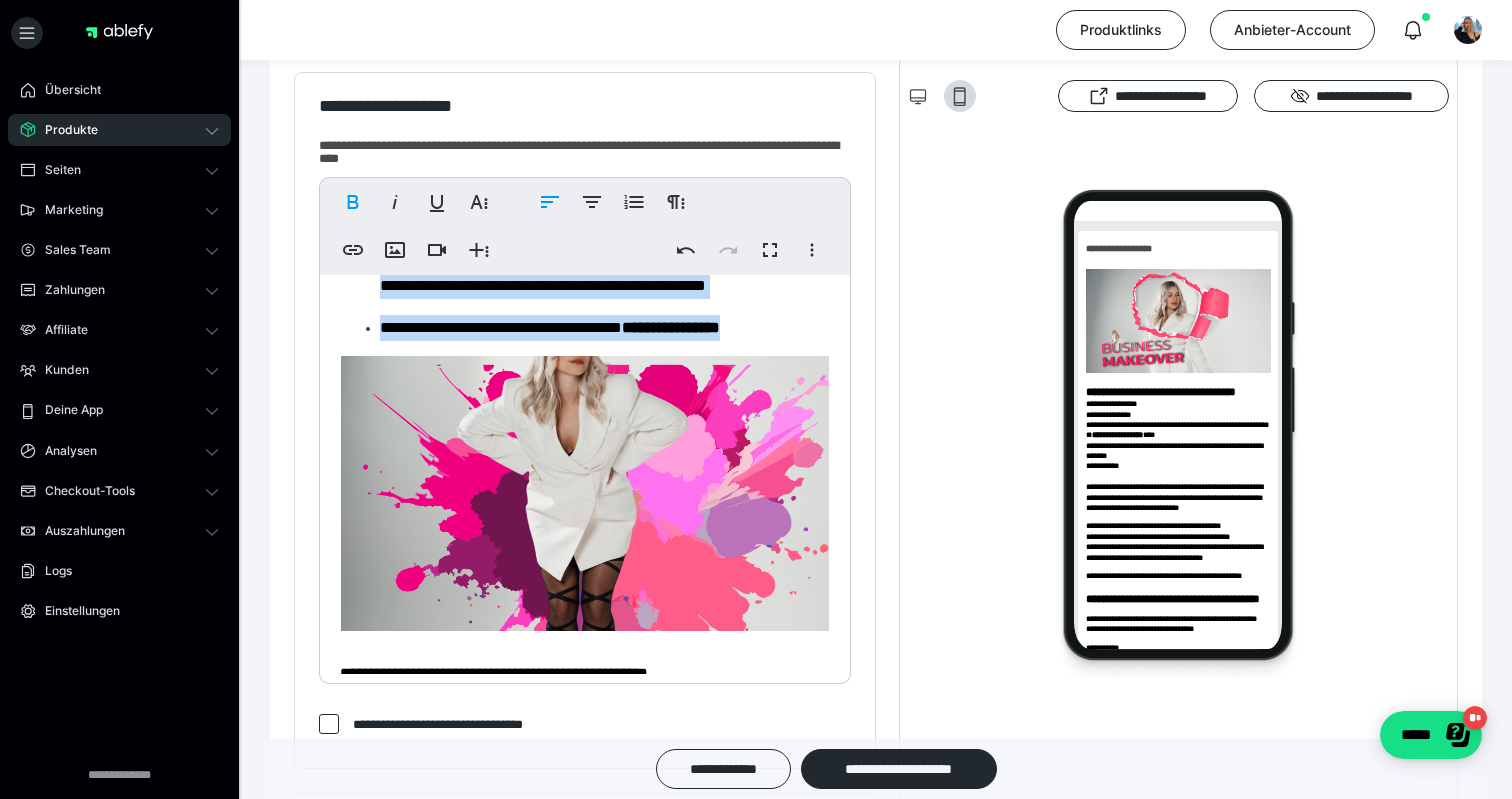drag, startPoint x: 336, startPoint y: 417, endPoint x: 479, endPoint y: 403, distance: 143.68369 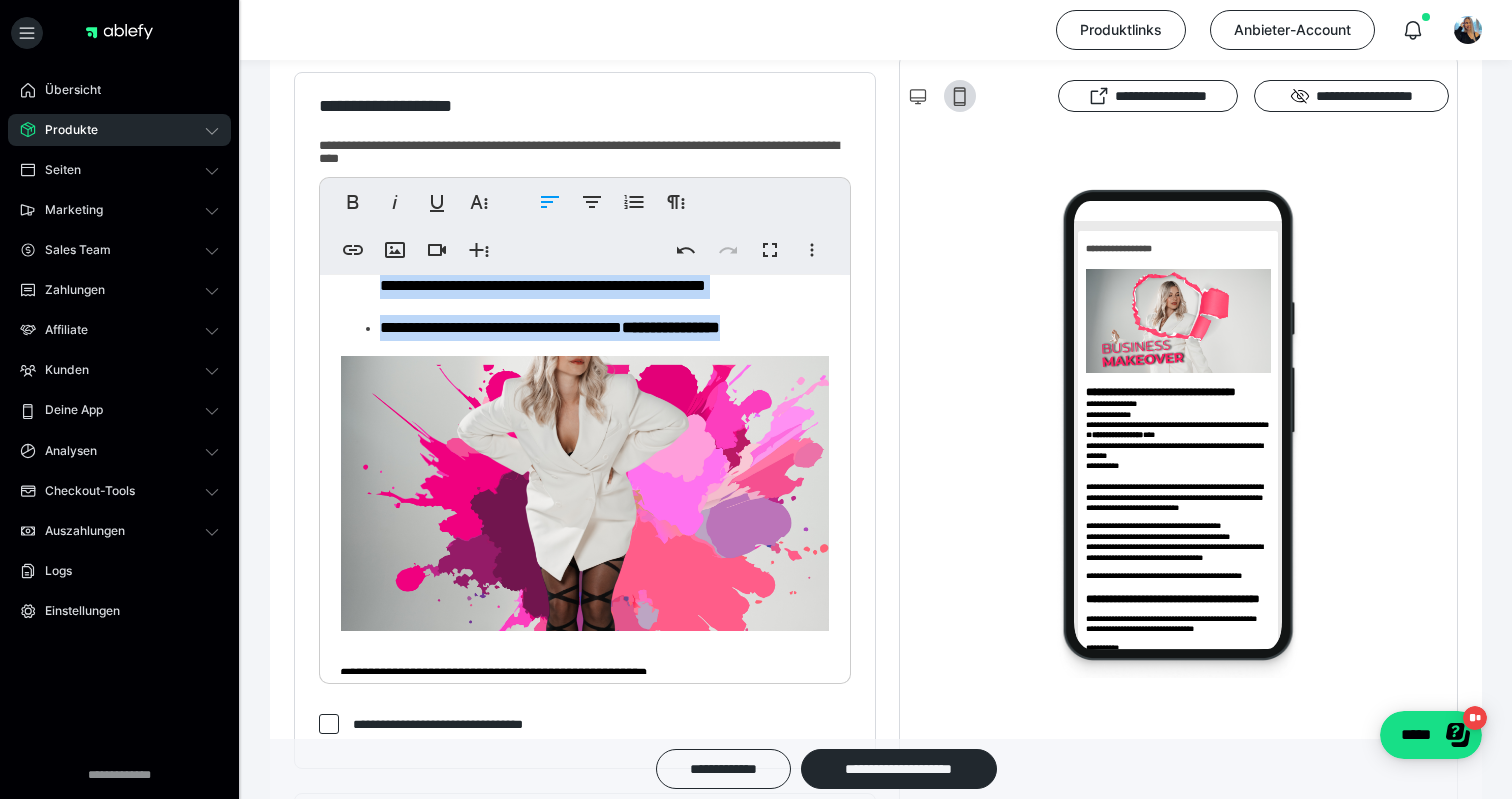 copy on "[NUMBER] [STREET], [CITY], [STATE]" 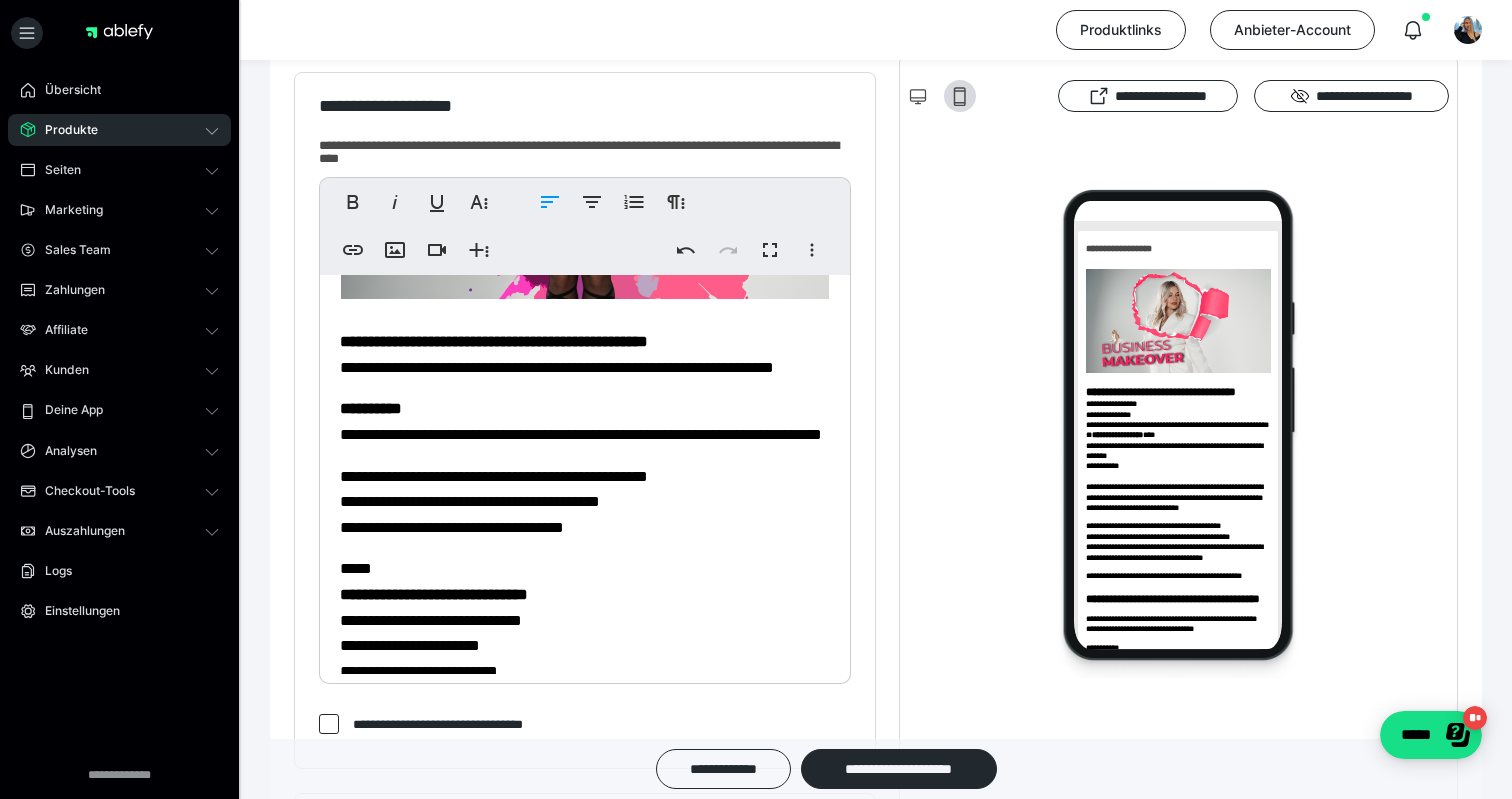 scroll, scrollTop: 1404, scrollLeft: 0, axis: vertical 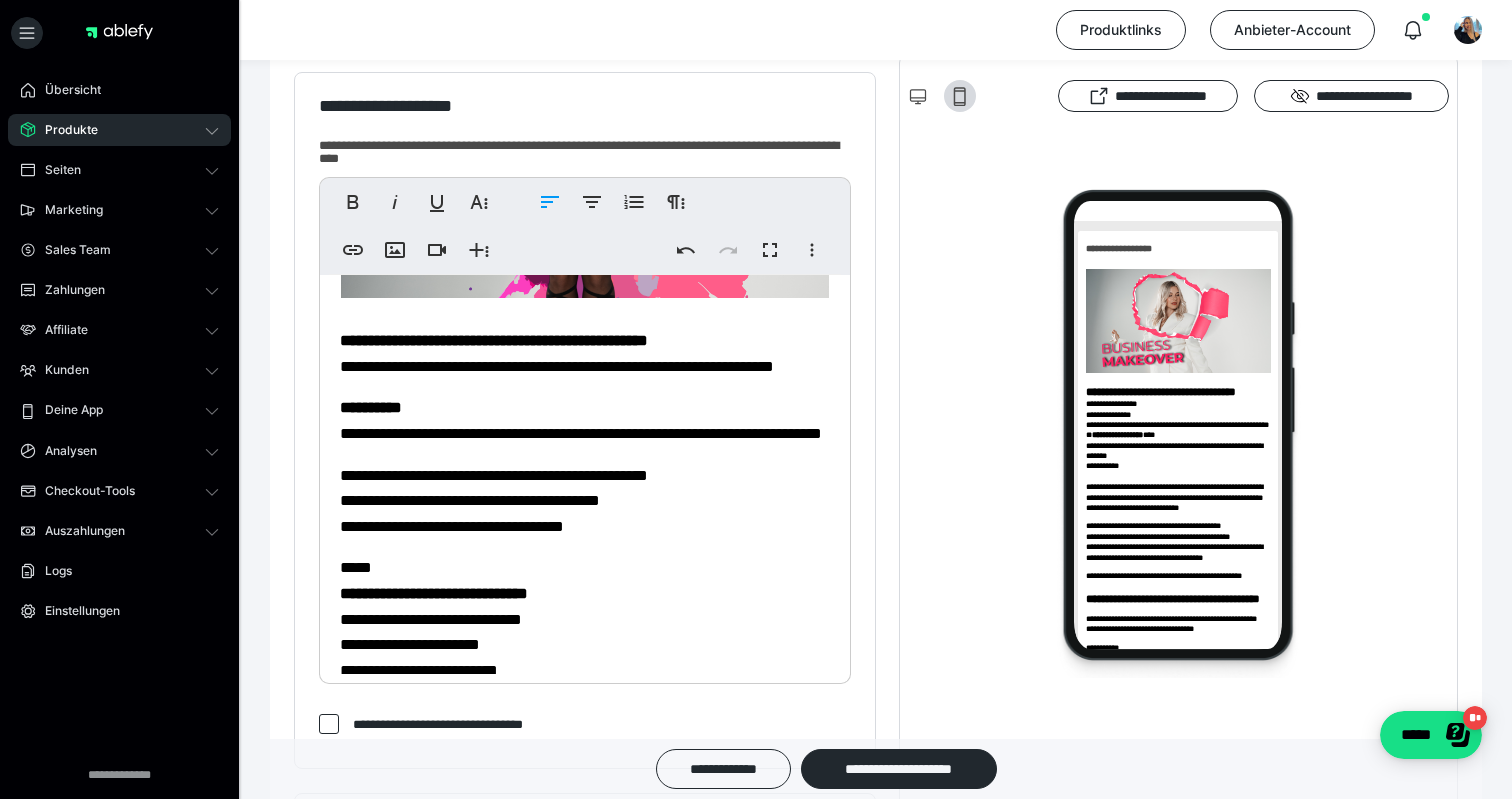 click on "**********" at bounding box center [557, 366] 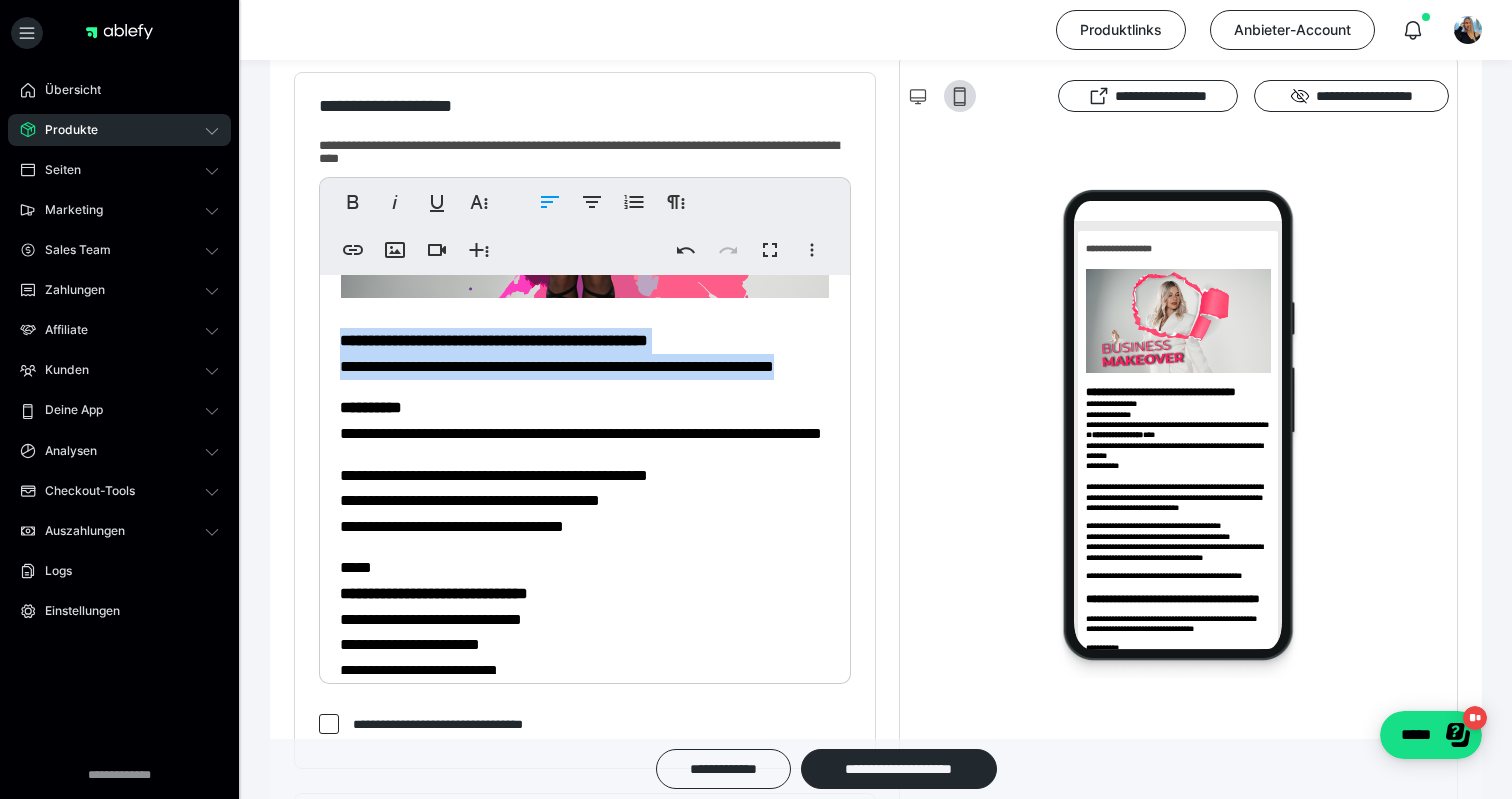 drag, startPoint x: 339, startPoint y: 425, endPoint x: 481, endPoint y: 479, distance: 151.92104 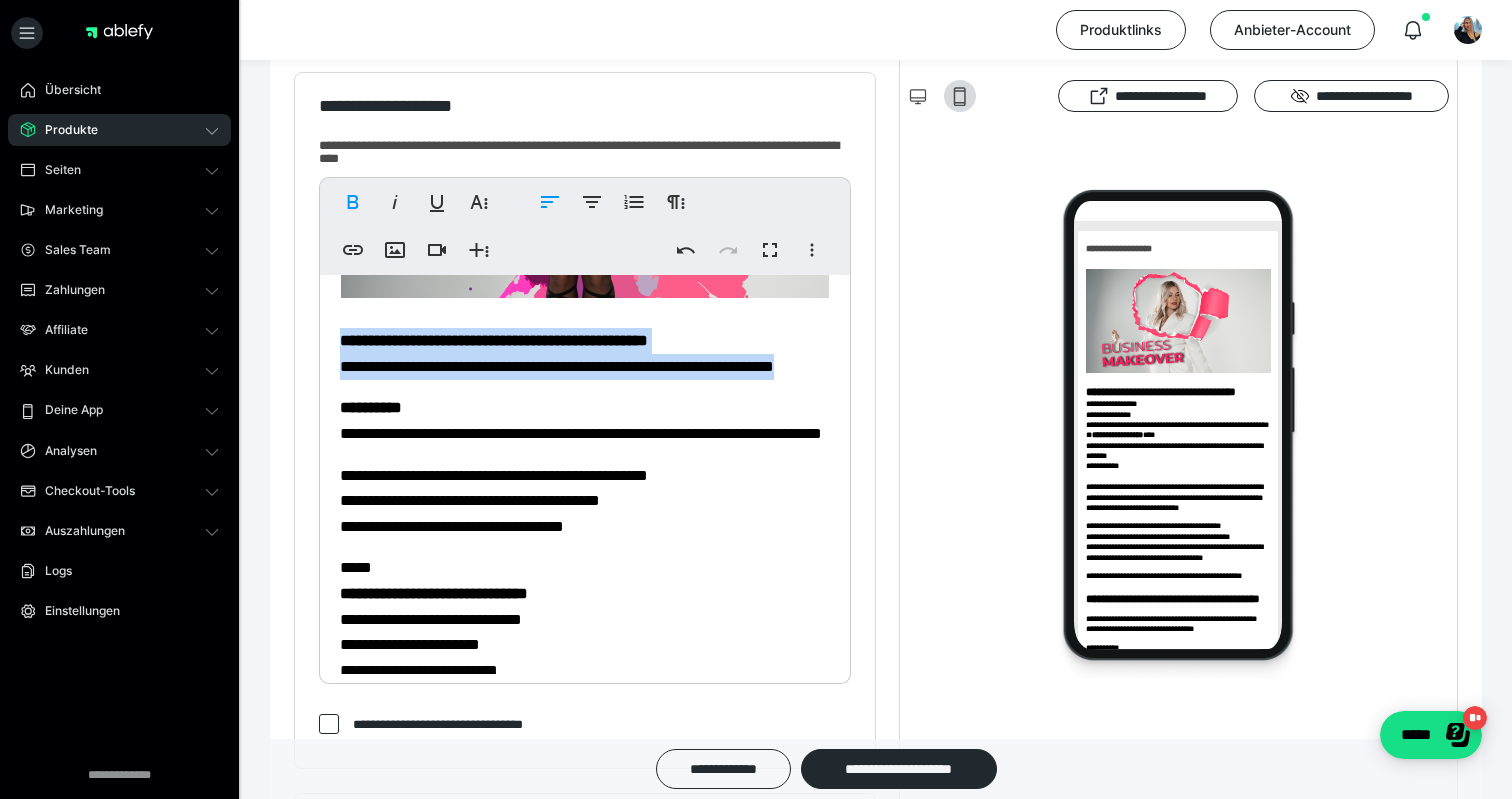 copy on "[FIRST] [LAST]" 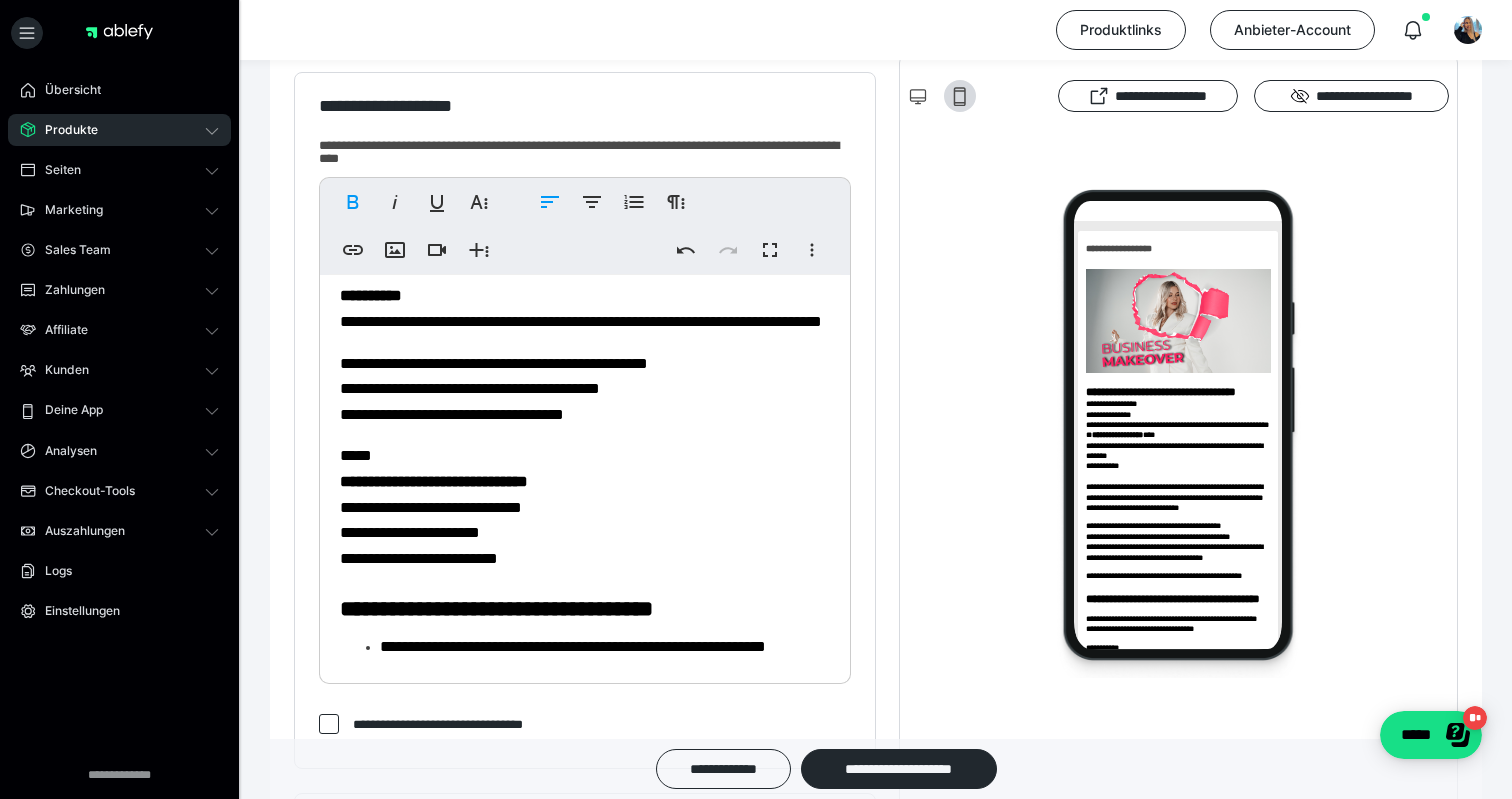 scroll, scrollTop: 1539, scrollLeft: 0, axis: vertical 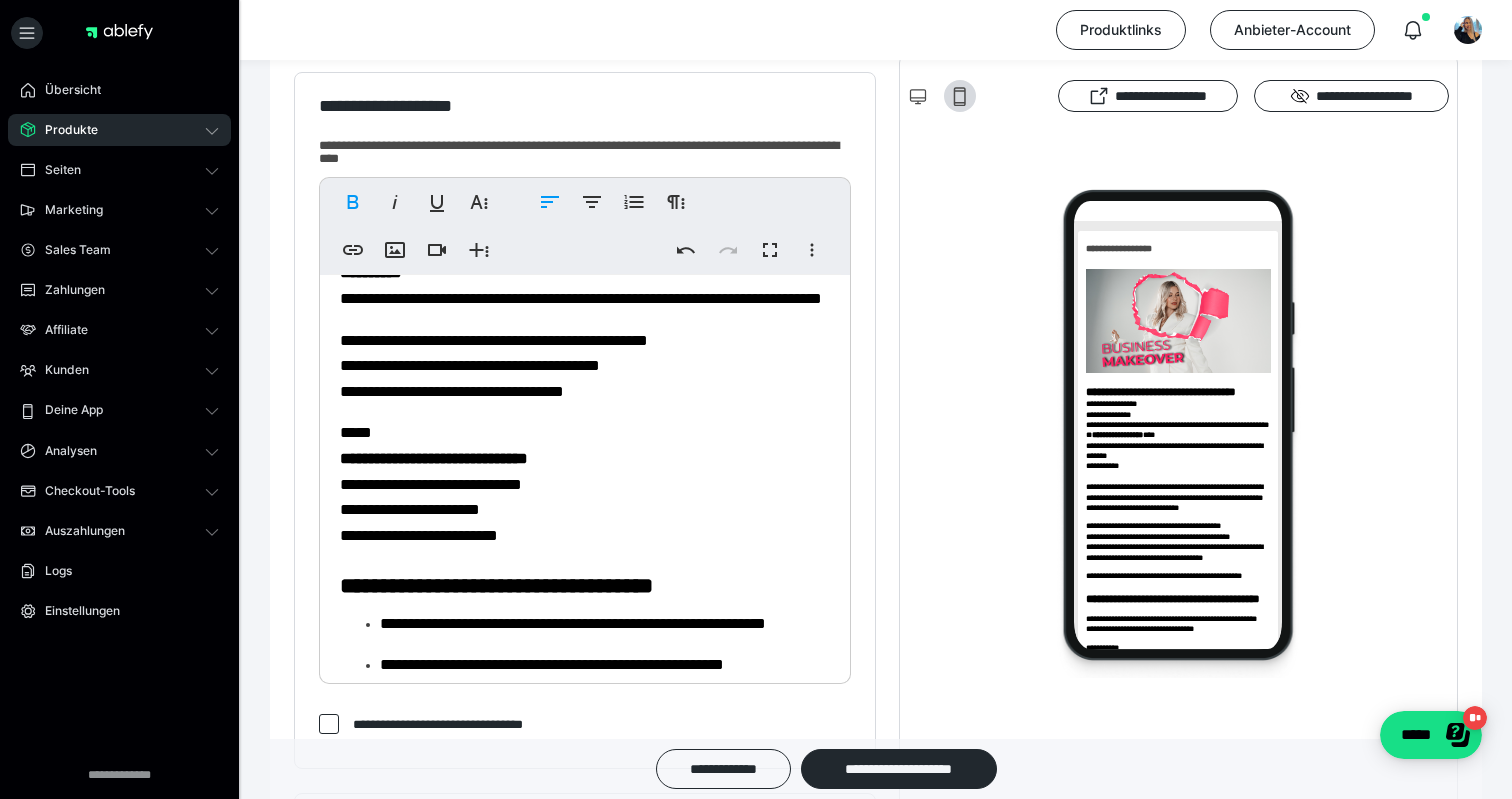 click on "[PHONE]" at bounding box center [581, 285] 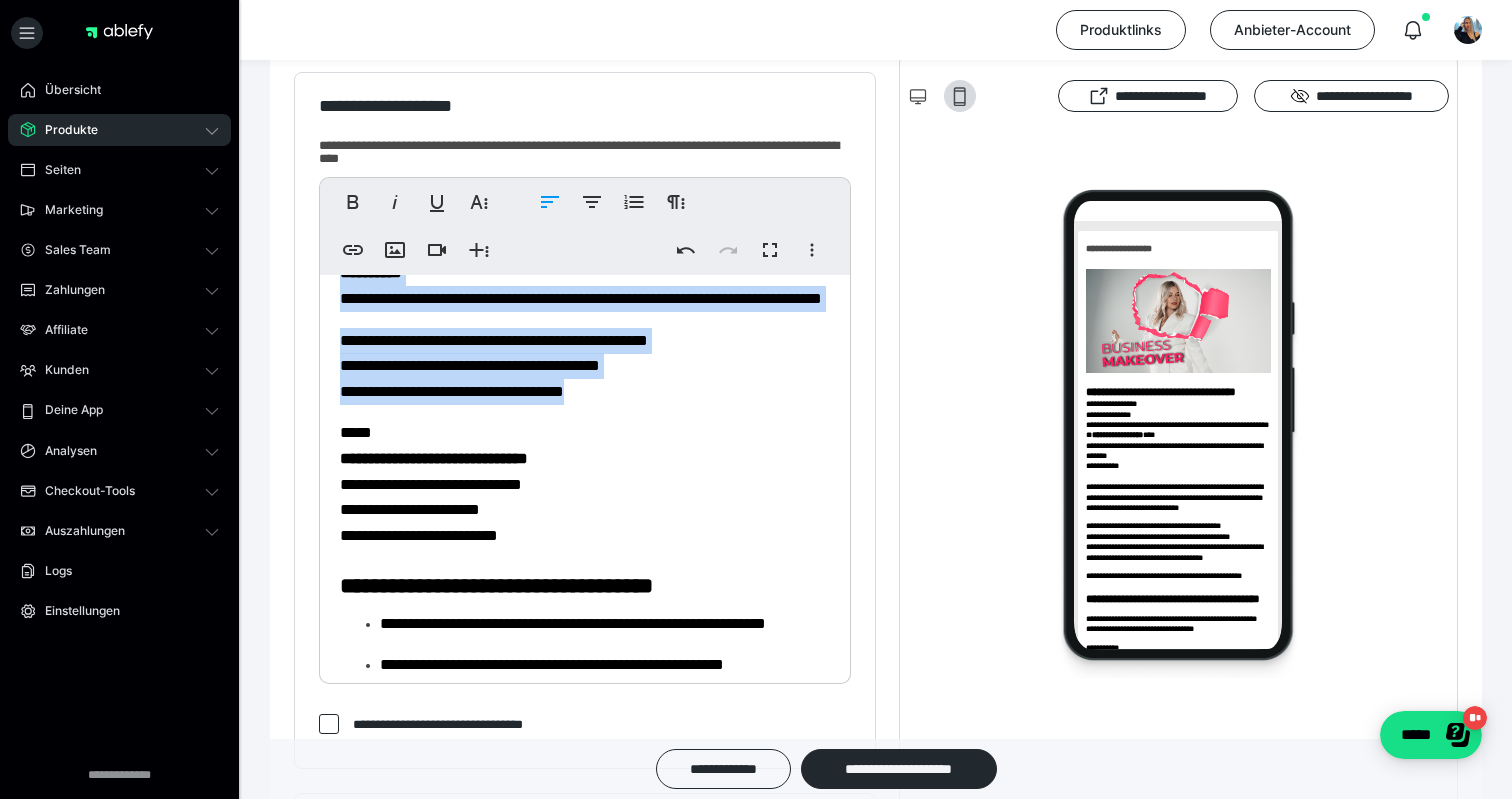drag, startPoint x: 341, startPoint y: 381, endPoint x: 633, endPoint y: 512, distance: 320.03906 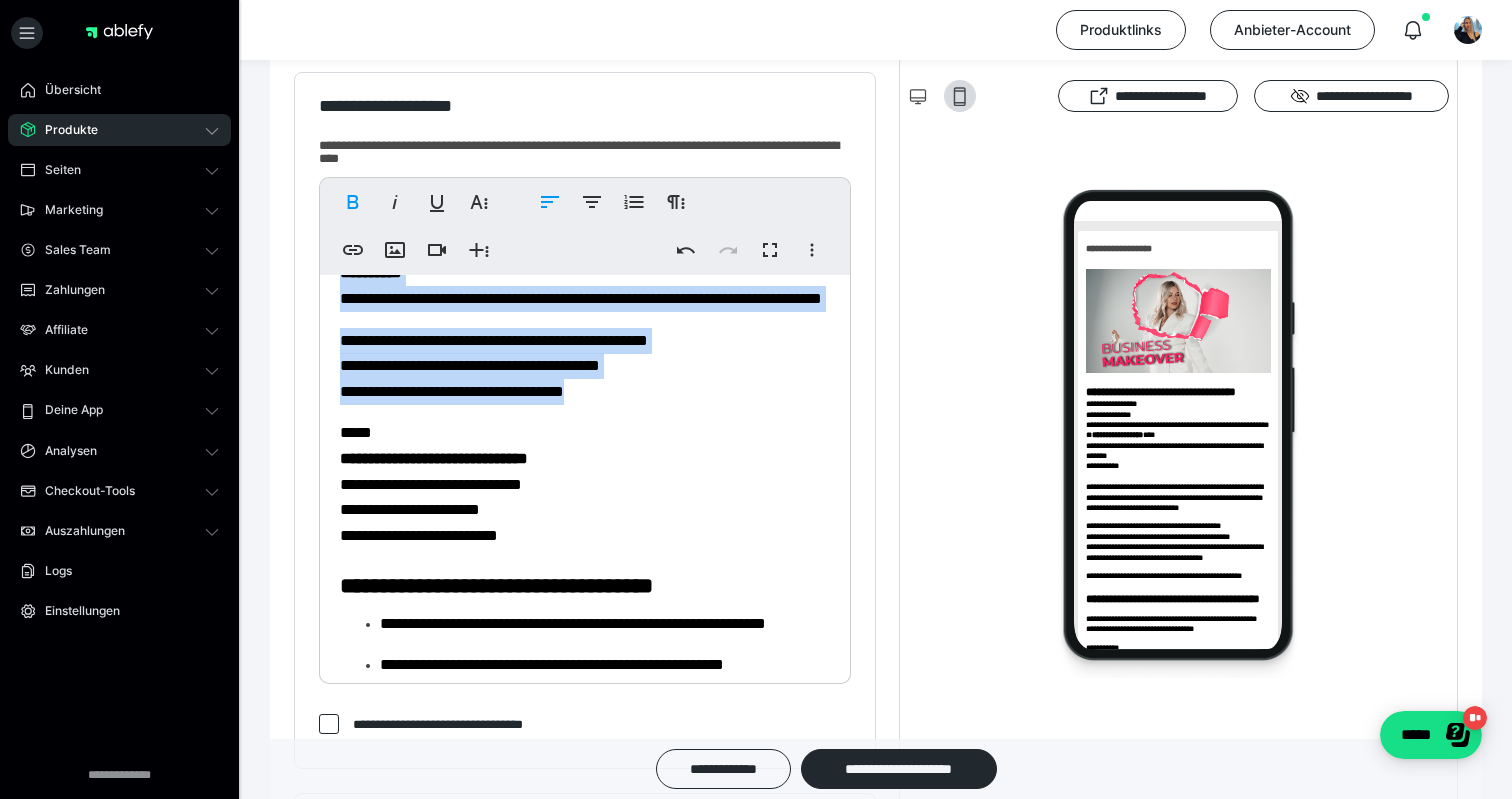 copy on "[NUMBER] [STREET], [CITY], [STATE]" 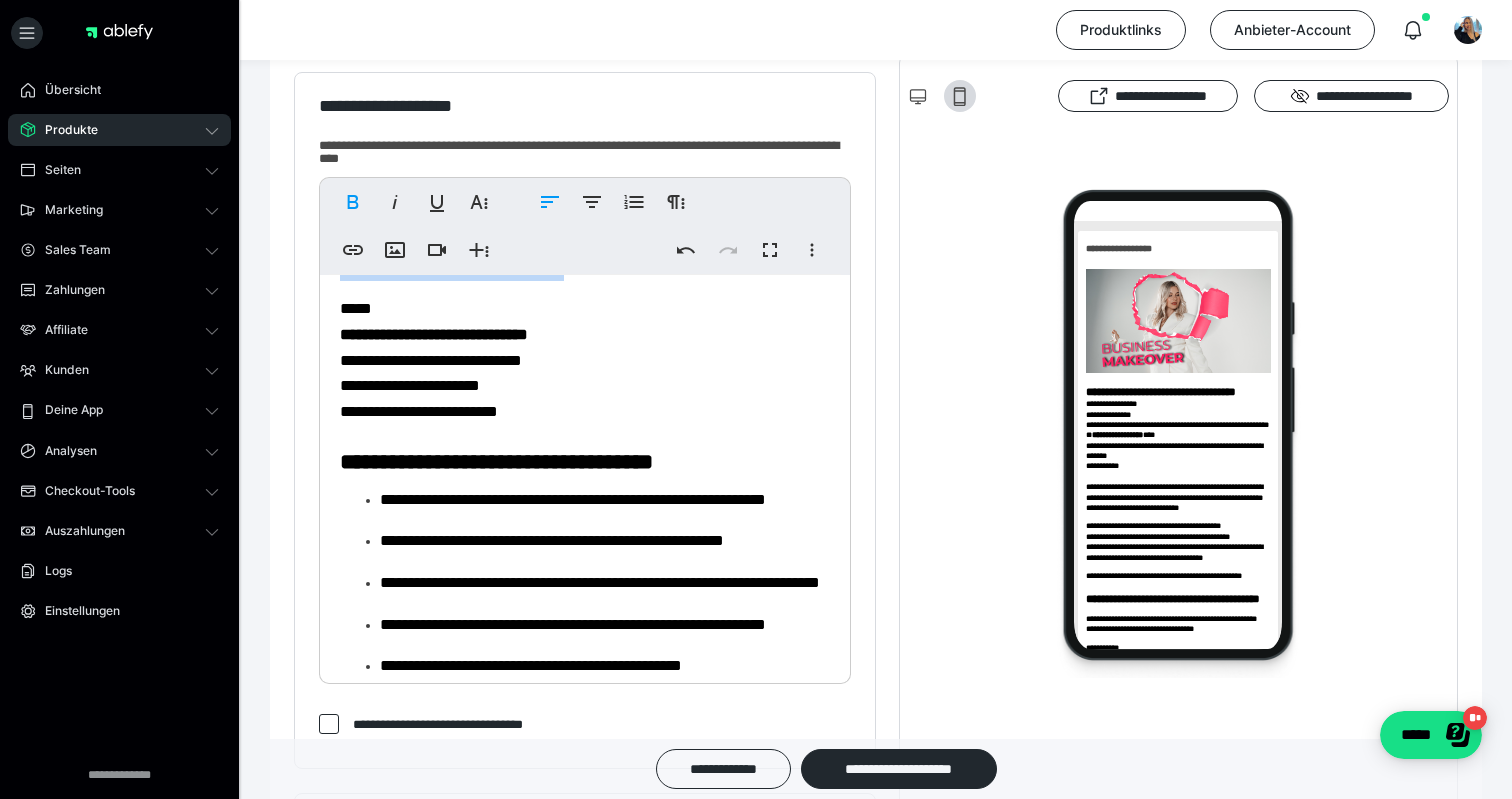 scroll, scrollTop: 1681, scrollLeft: 0, axis: vertical 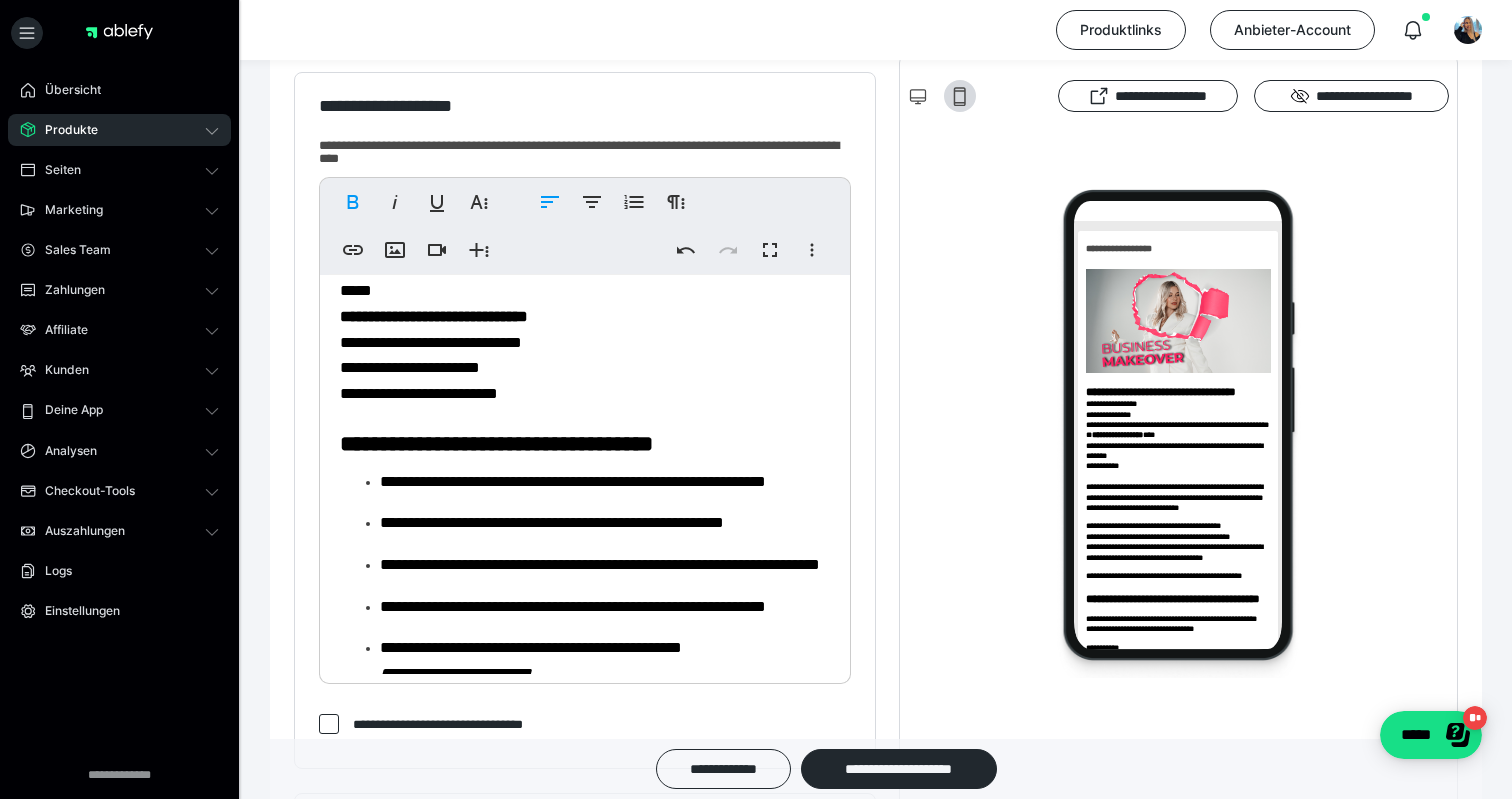 click on "[FIRST] [LAST]" at bounding box center [585, 342] 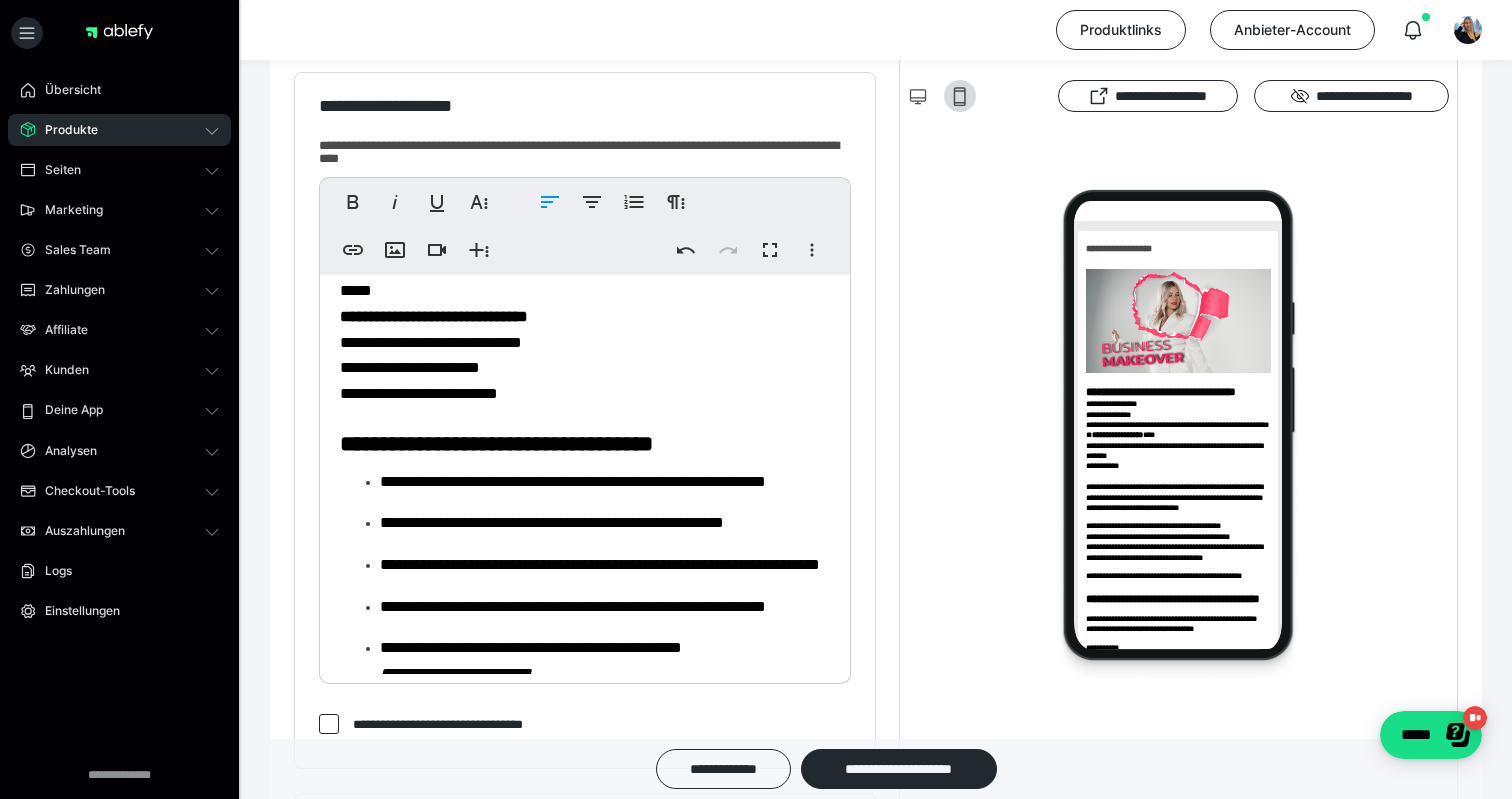 click on "**********" at bounding box center (434, 316) 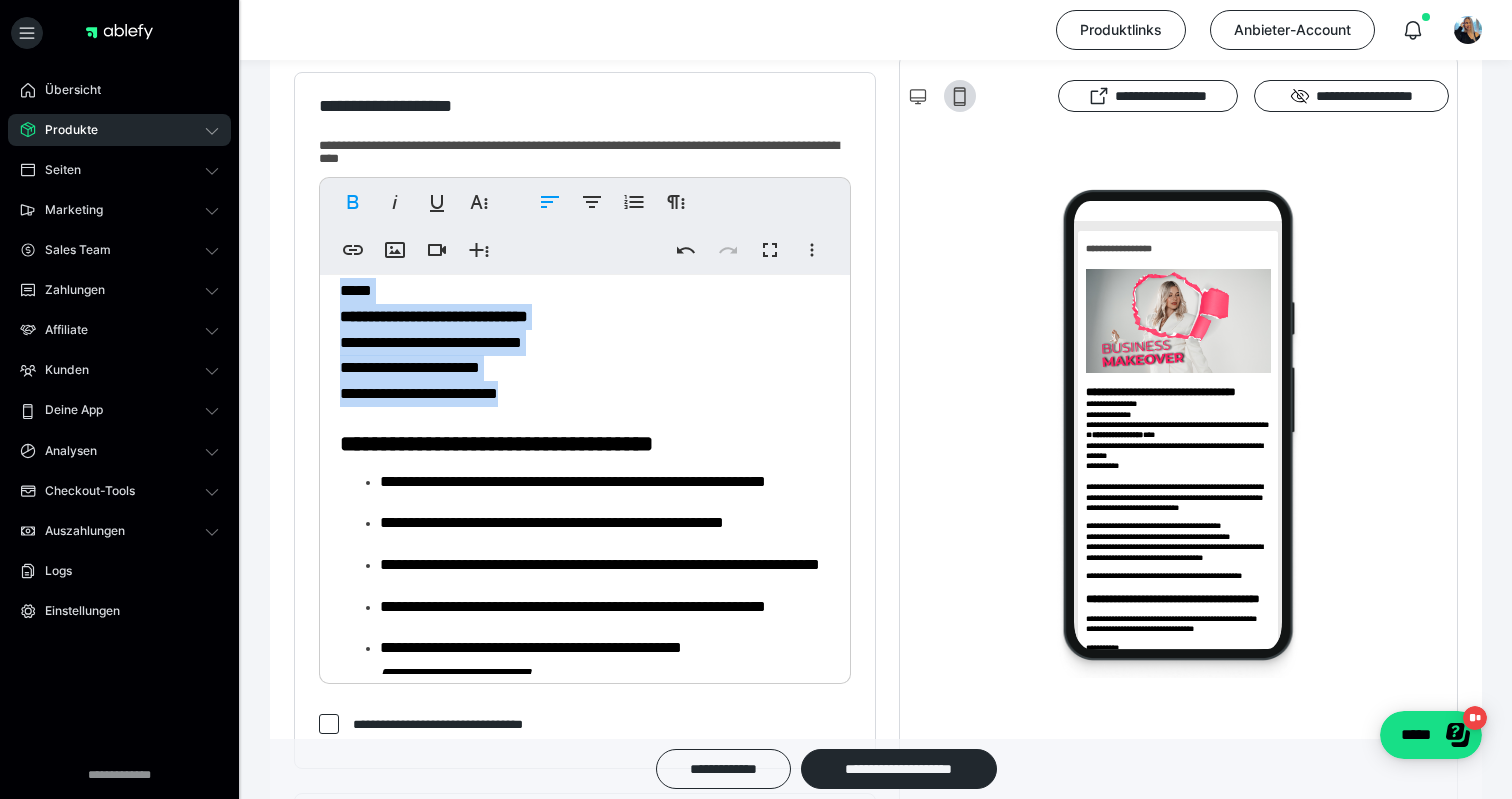 drag, startPoint x: 339, startPoint y: 419, endPoint x: 577, endPoint y: 519, distance: 258.155 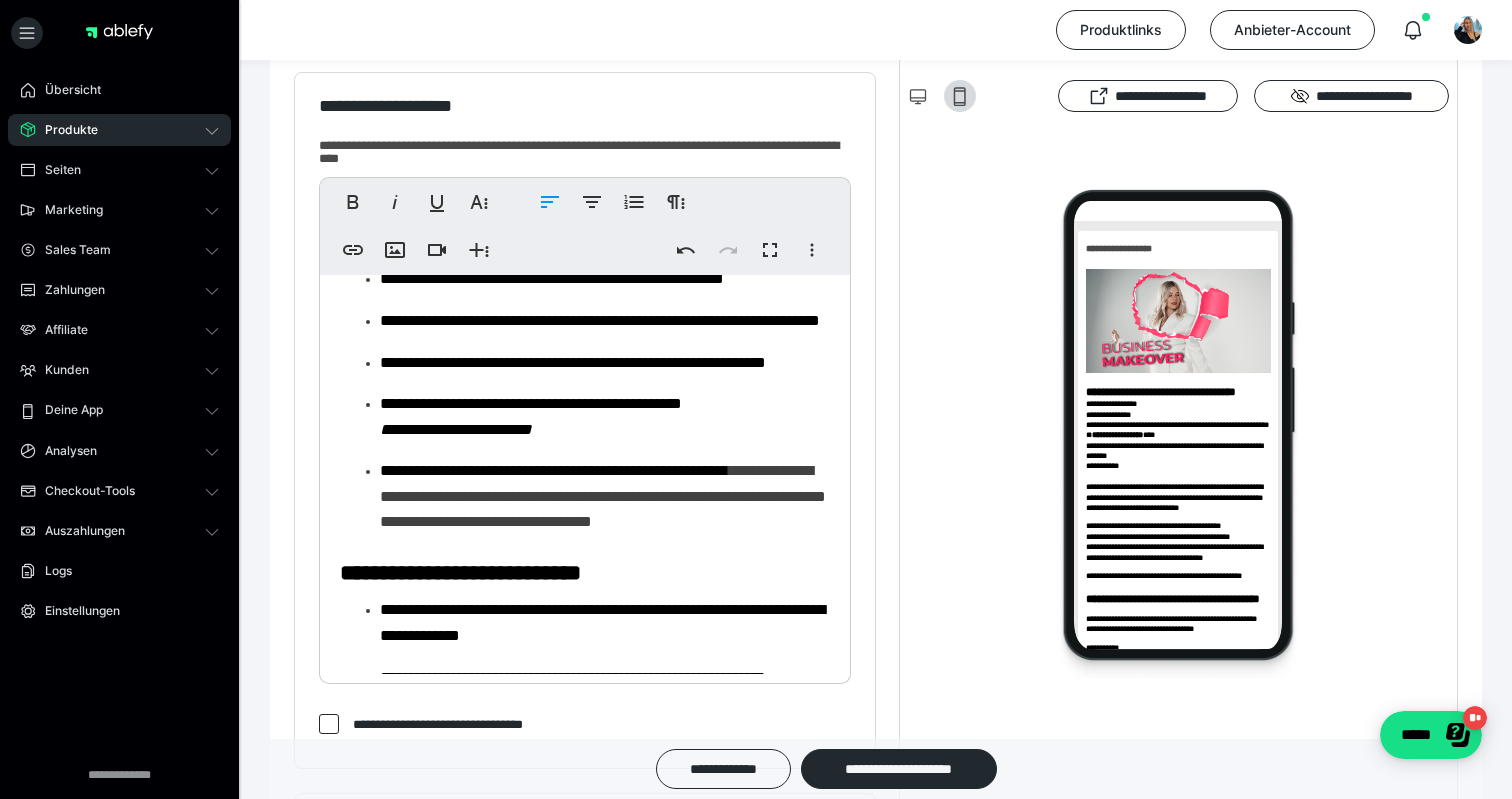 scroll, scrollTop: 1902, scrollLeft: 0, axis: vertical 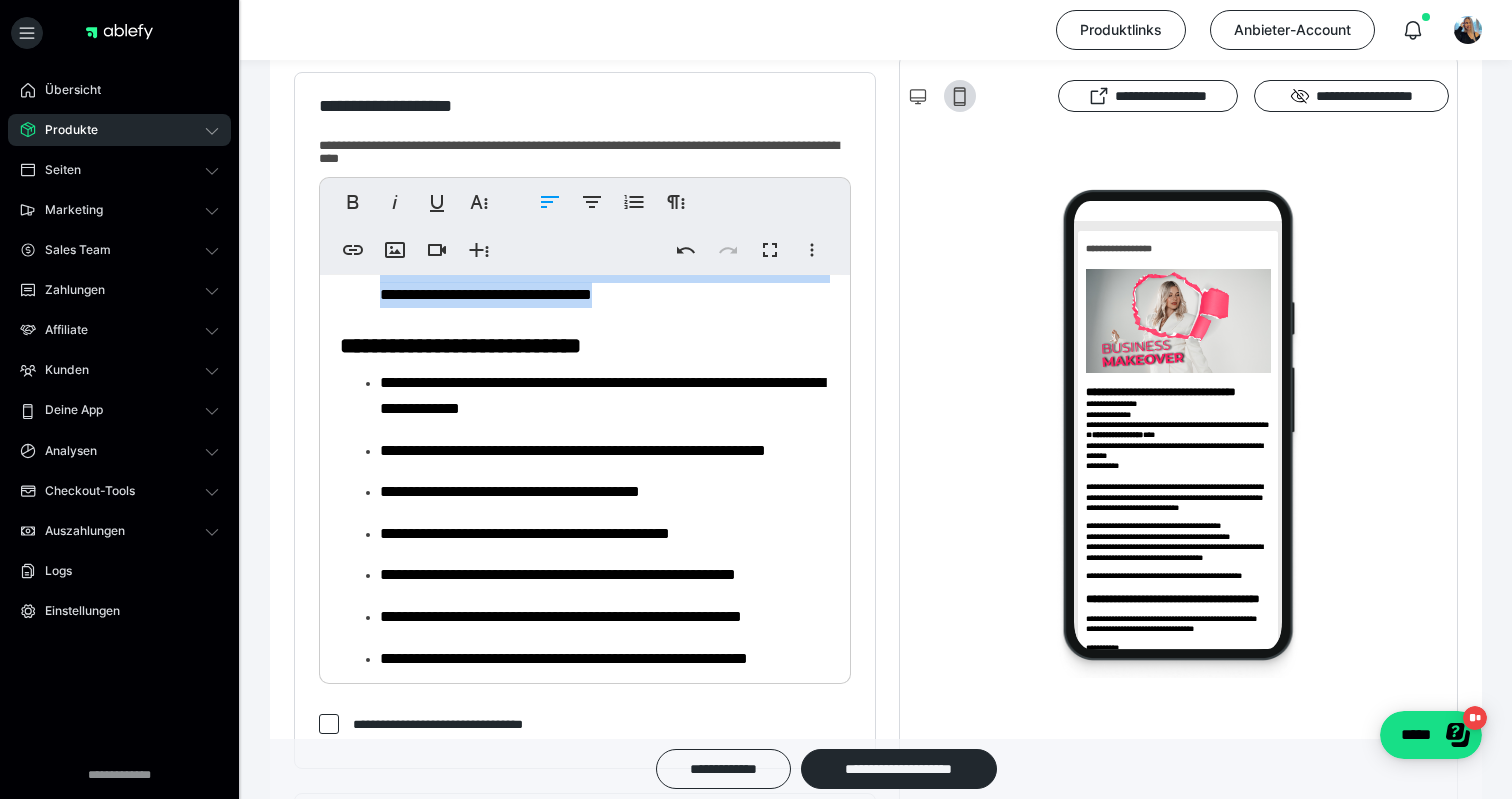 drag, startPoint x: 340, startPoint y: 352, endPoint x: 536, endPoint y: 534, distance: 267.46964 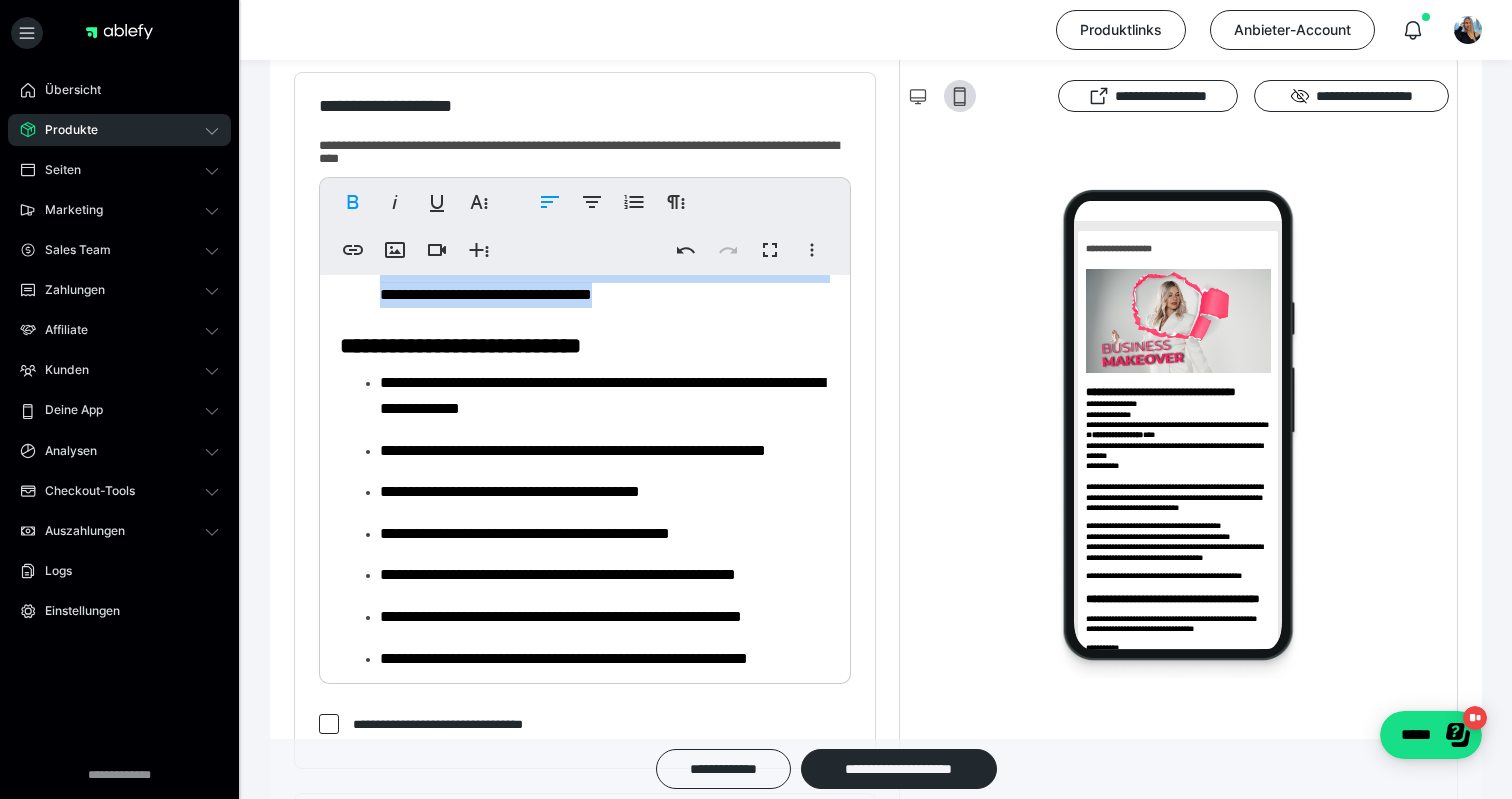 copy on "[FIRST] [LAST]" 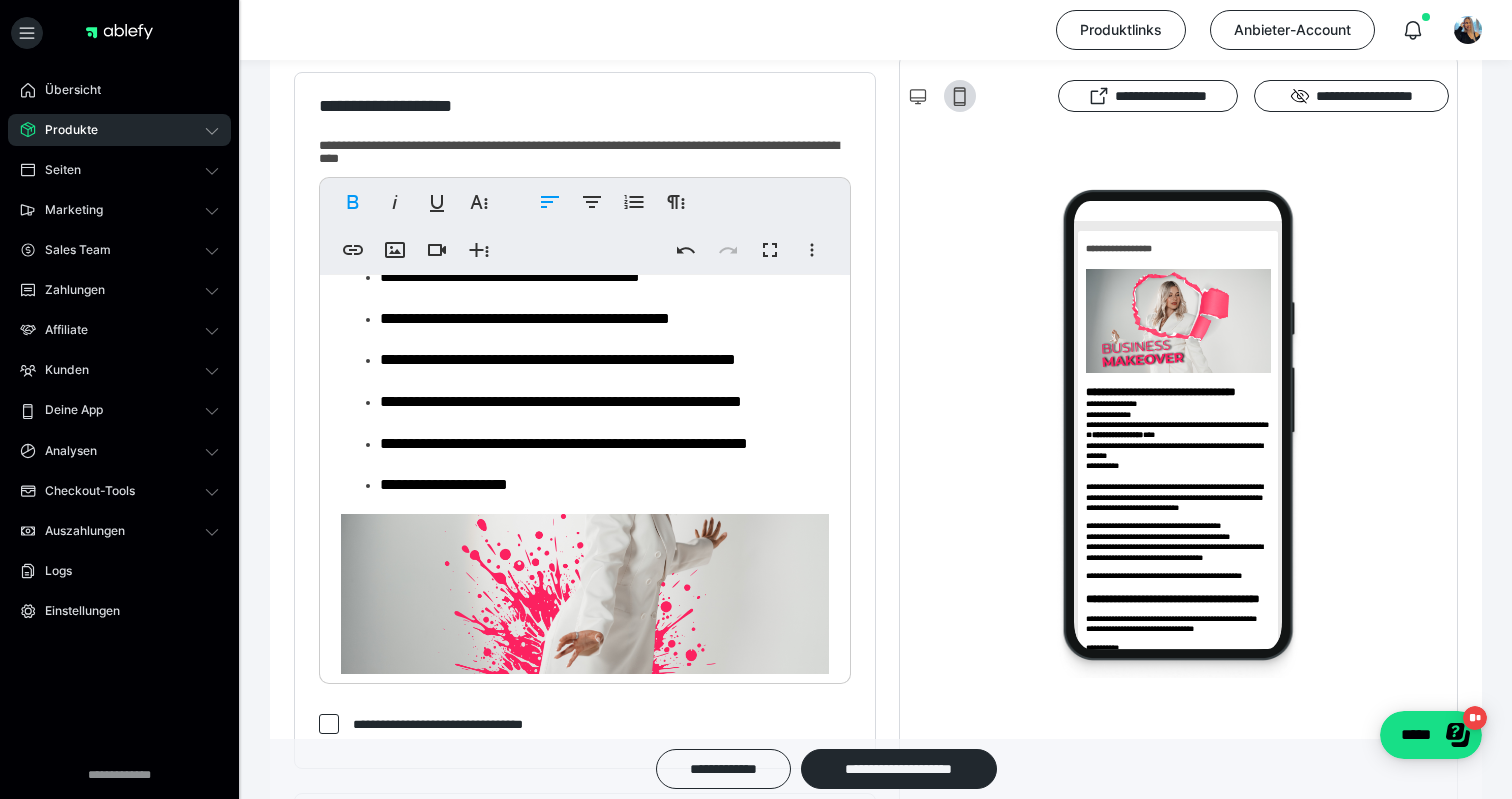 scroll, scrollTop: 2374, scrollLeft: 0, axis: vertical 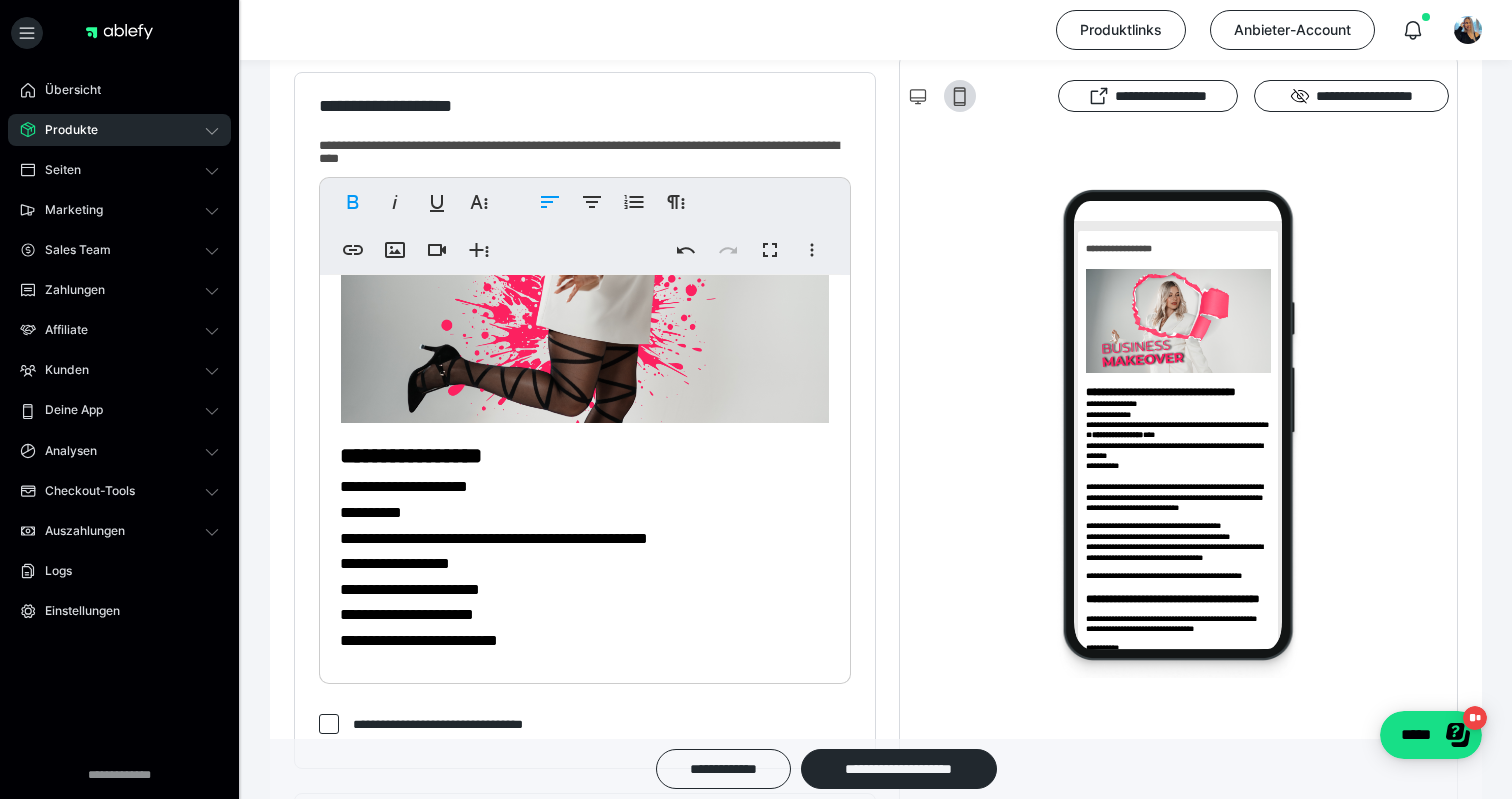 drag, startPoint x: 336, startPoint y: 368, endPoint x: 622, endPoint y: 462, distance: 301.05148 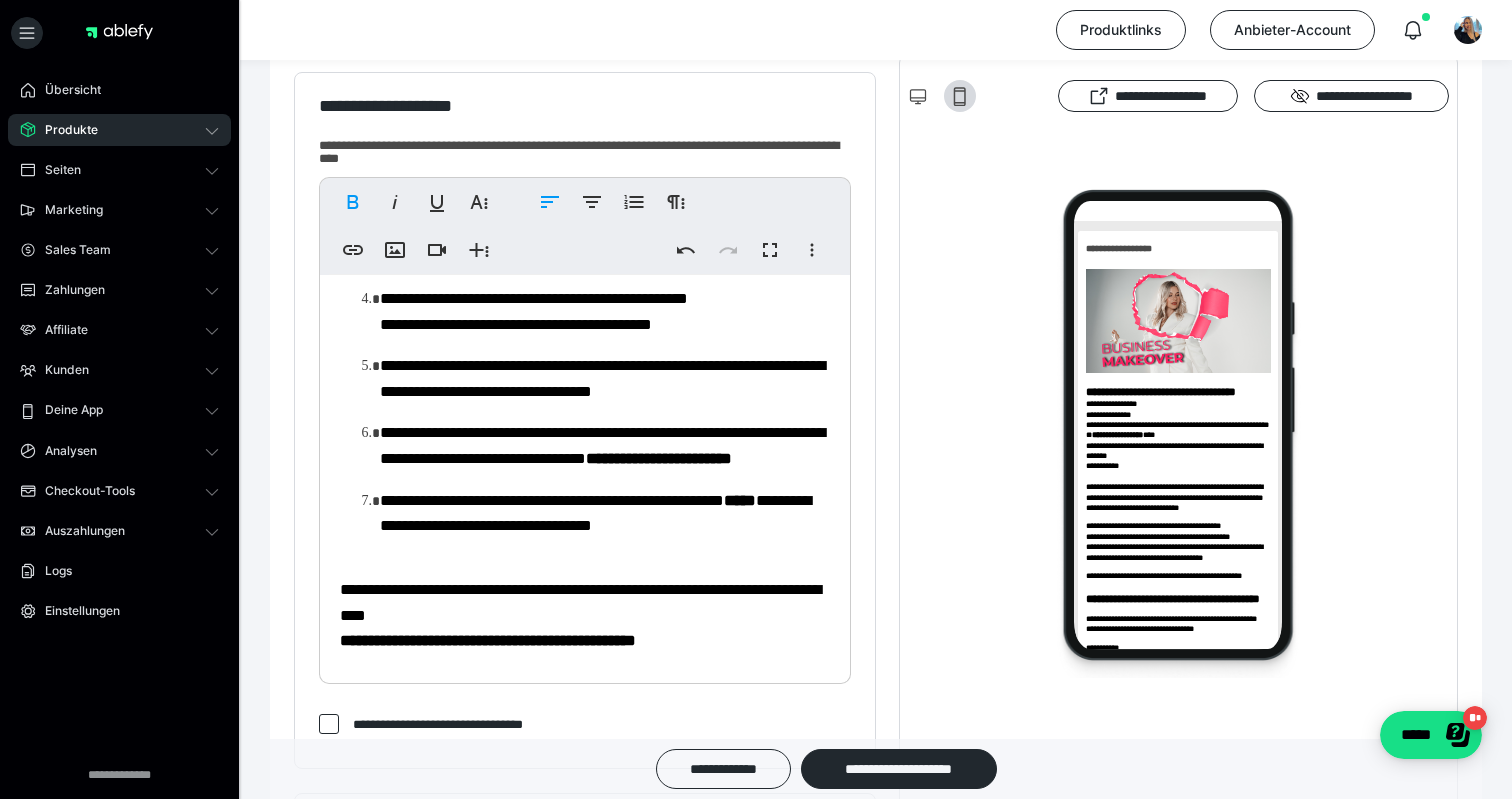 scroll, scrollTop: 3860, scrollLeft: 0, axis: vertical 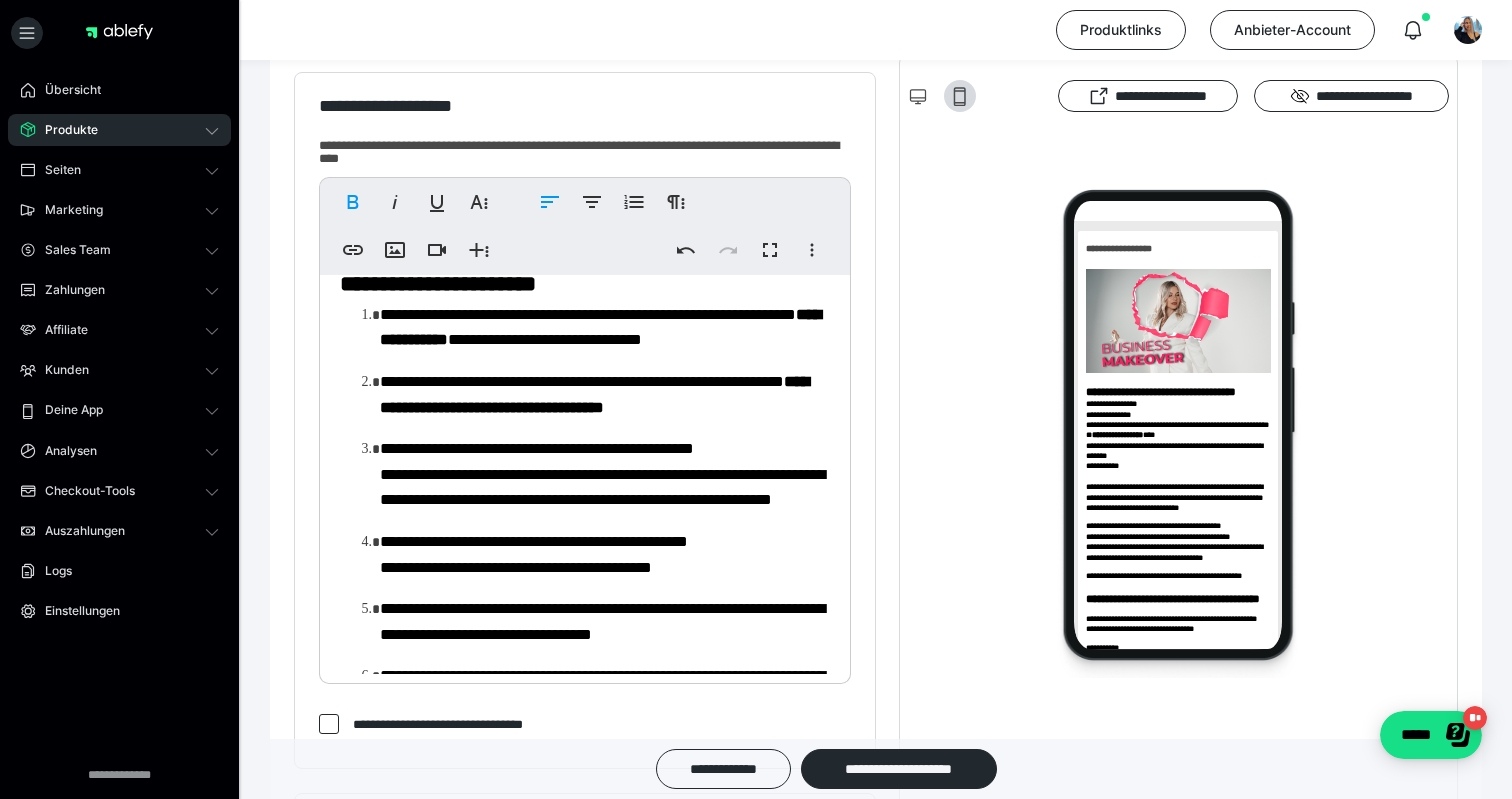 click on "**********" at bounding box center [505, -2526] 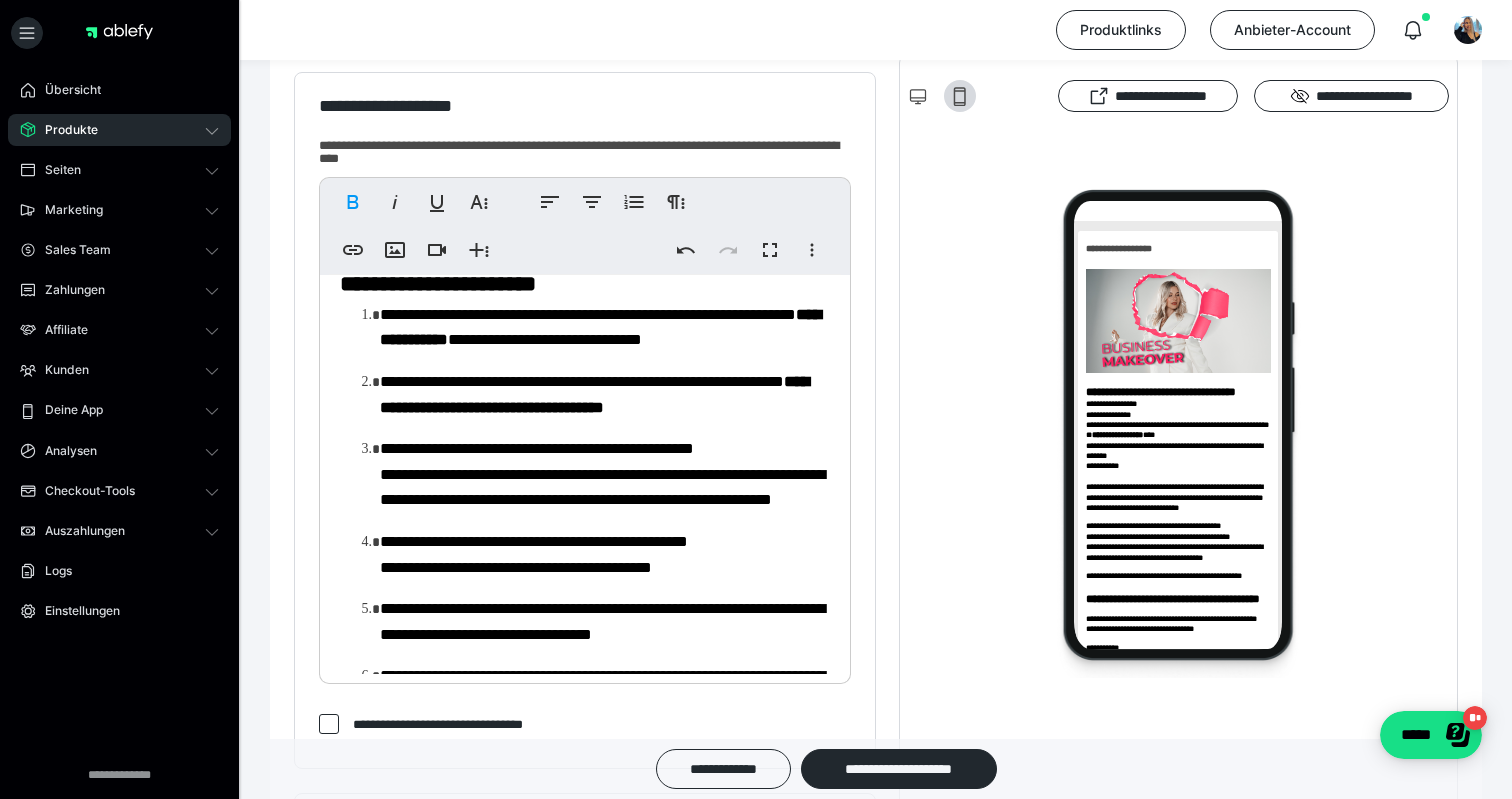 drag, startPoint x: 395, startPoint y: 364, endPoint x: 594, endPoint y: 536, distance: 263.03043 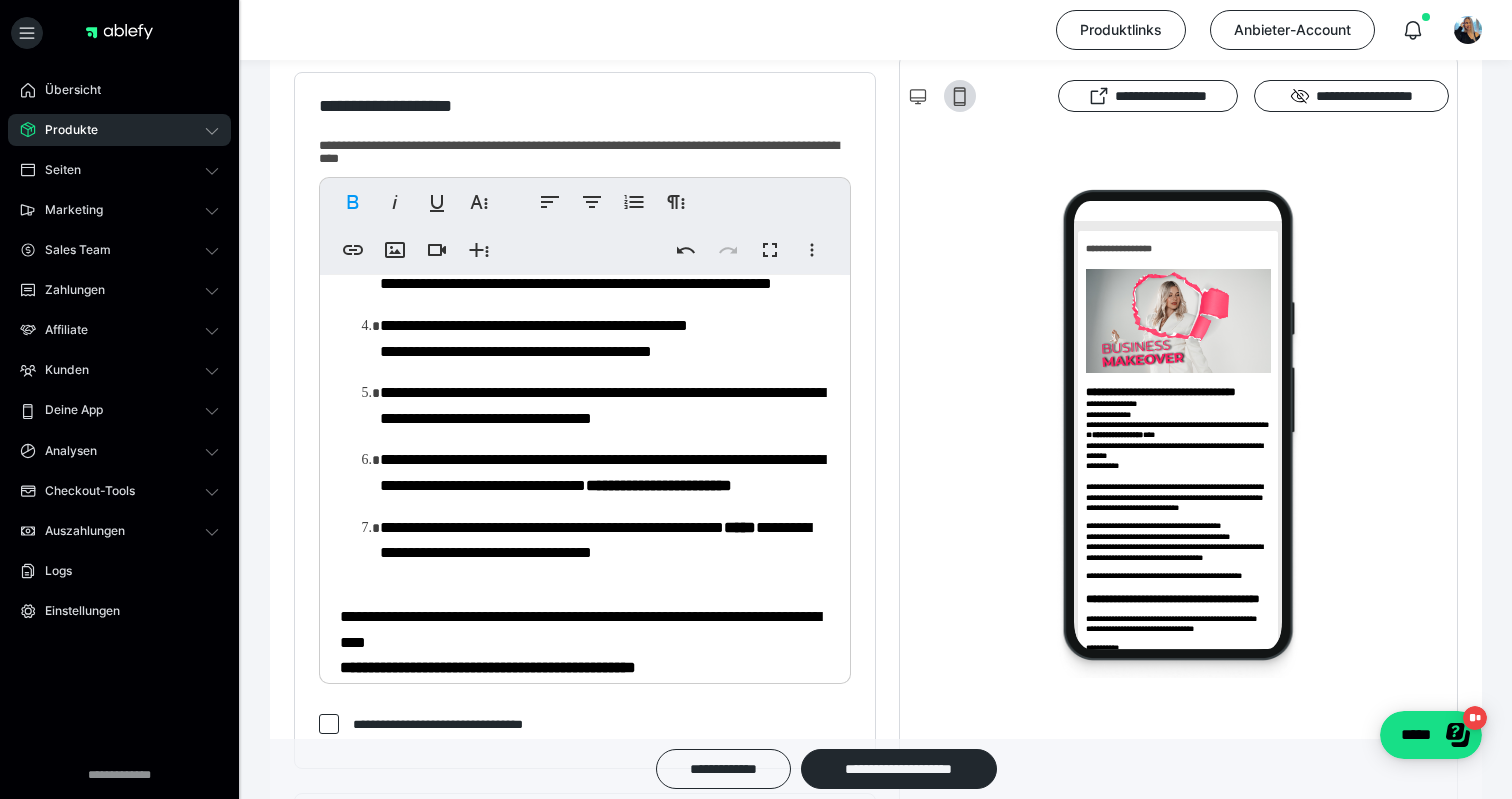 scroll, scrollTop: 3397, scrollLeft: 0, axis: vertical 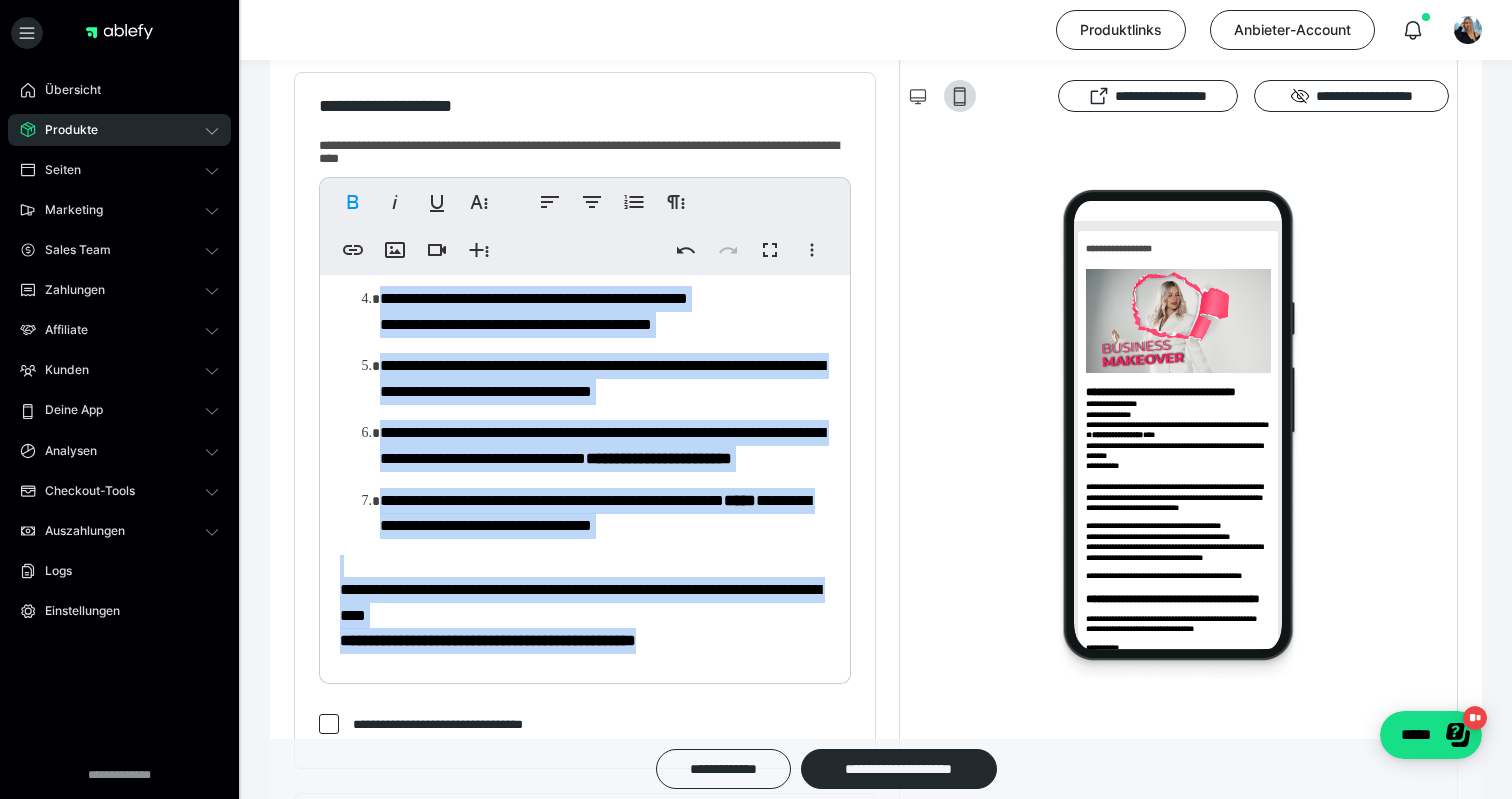 drag, startPoint x: 340, startPoint y: 384, endPoint x: 647, endPoint y: 690, distance: 433.45703 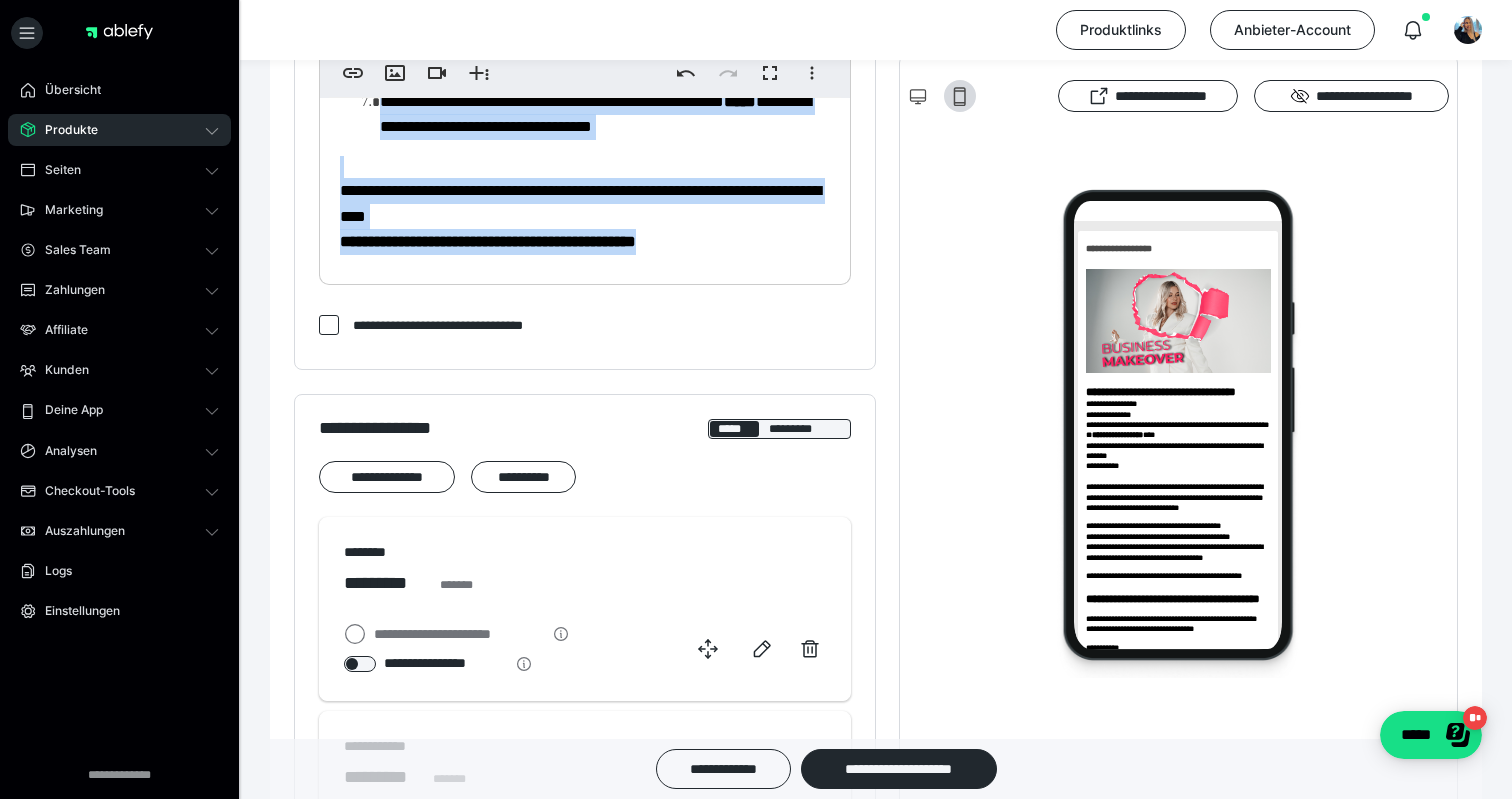 scroll, scrollTop: 915, scrollLeft: 0, axis: vertical 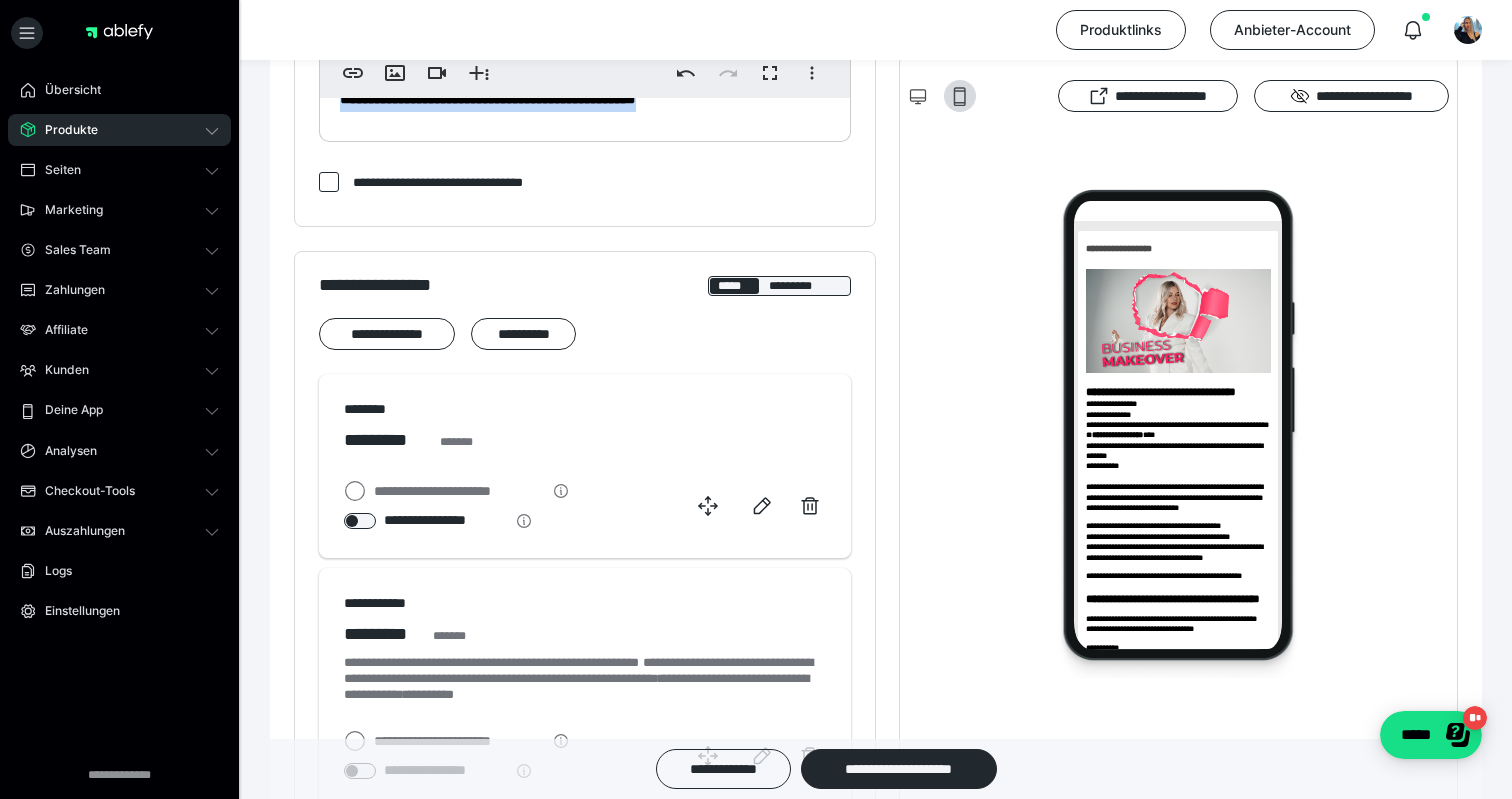 click on "Produkte" at bounding box center [119, 130] 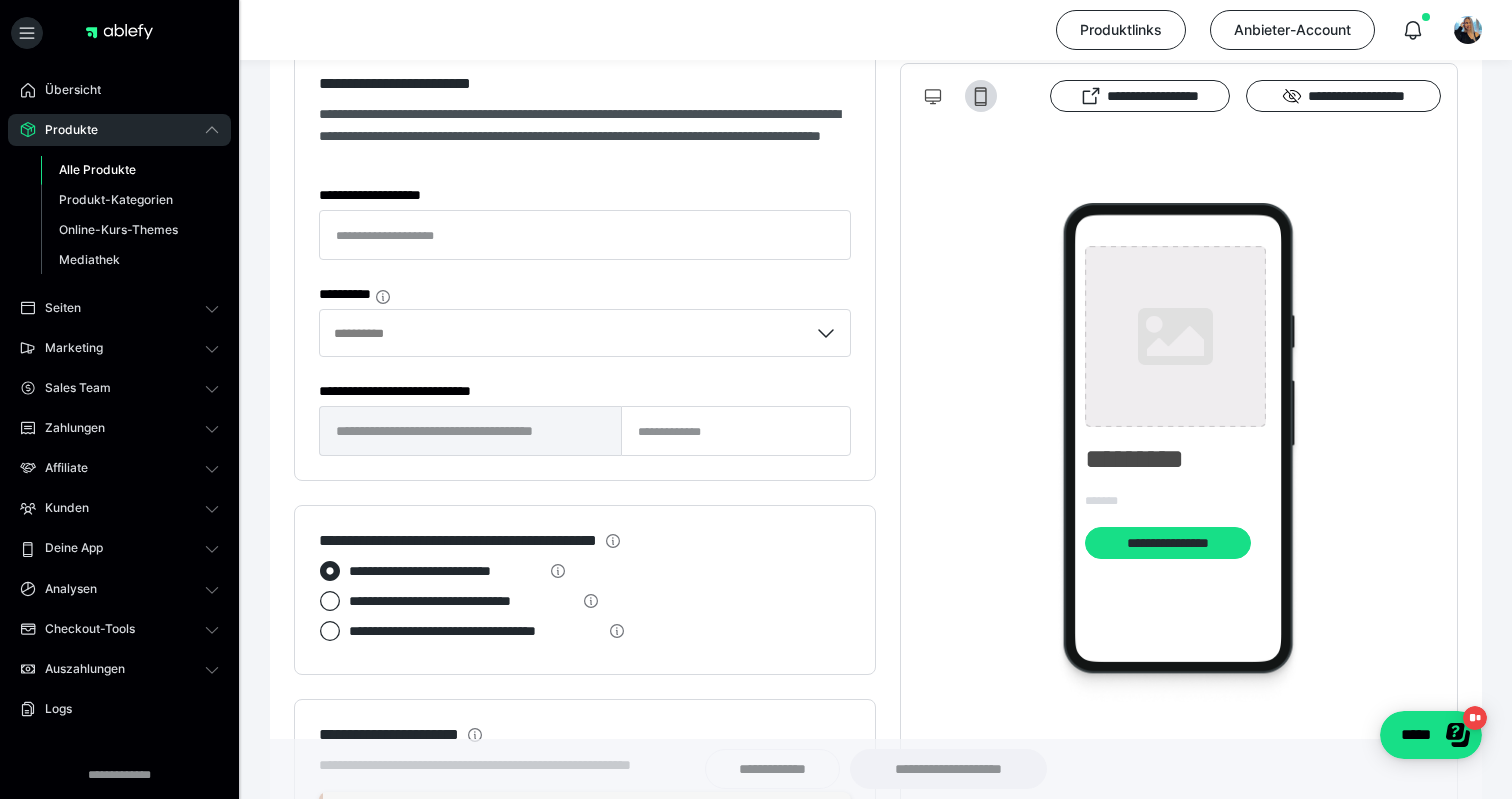 type on "**********" 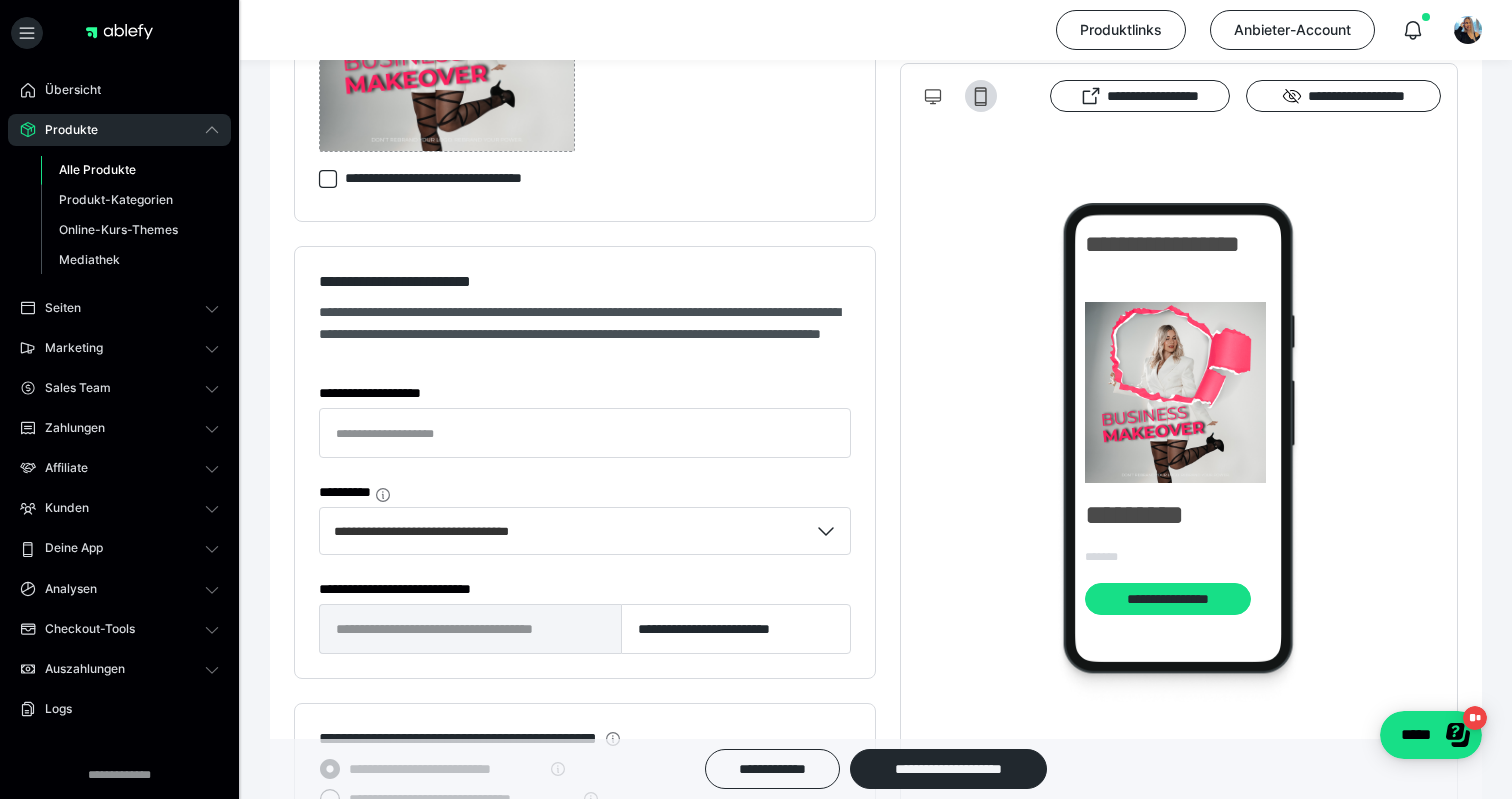 click on "Alle Produkte" at bounding box center (97, 169) 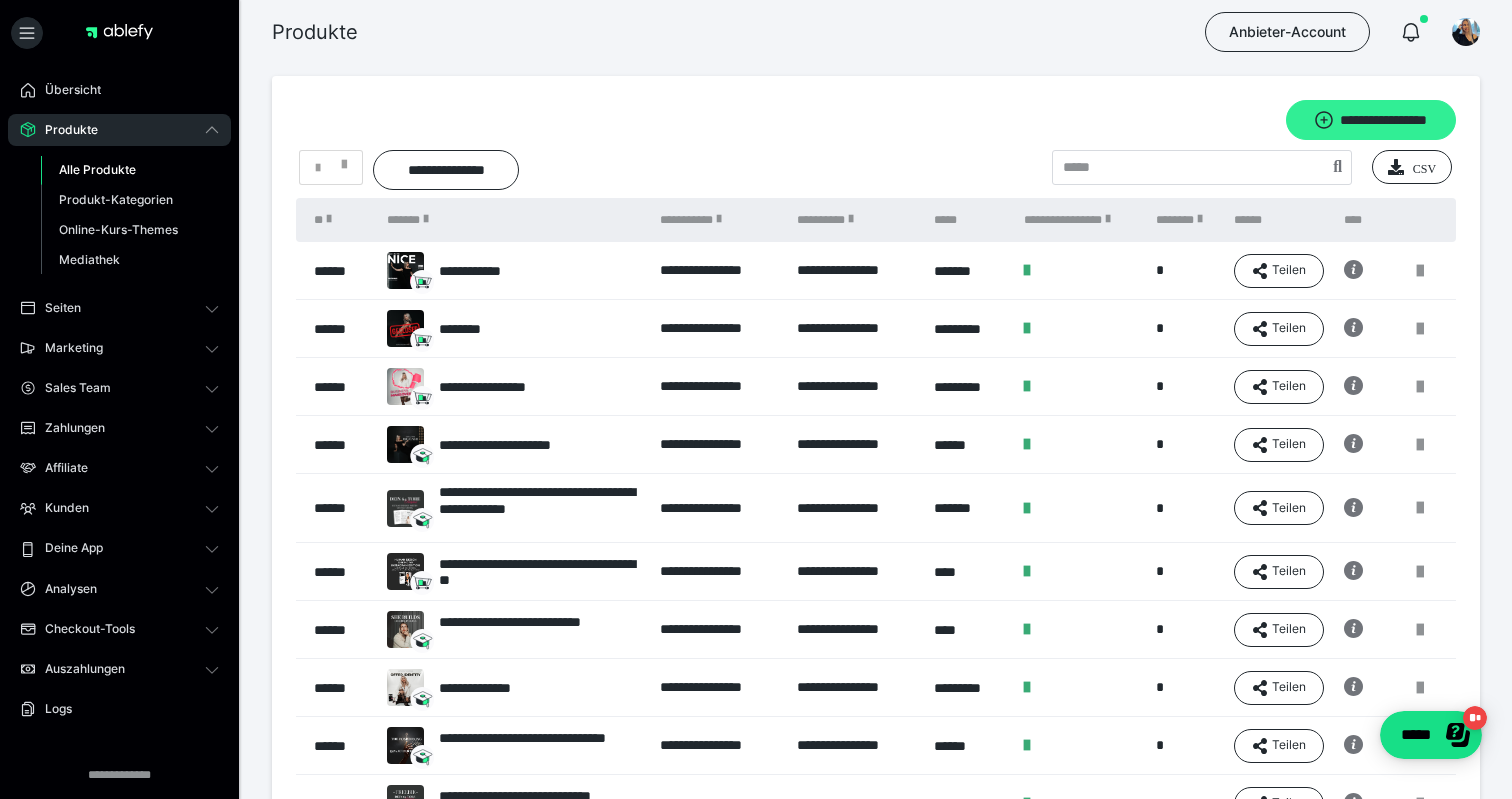 click on "**********" at bounding box center (1371, 120) 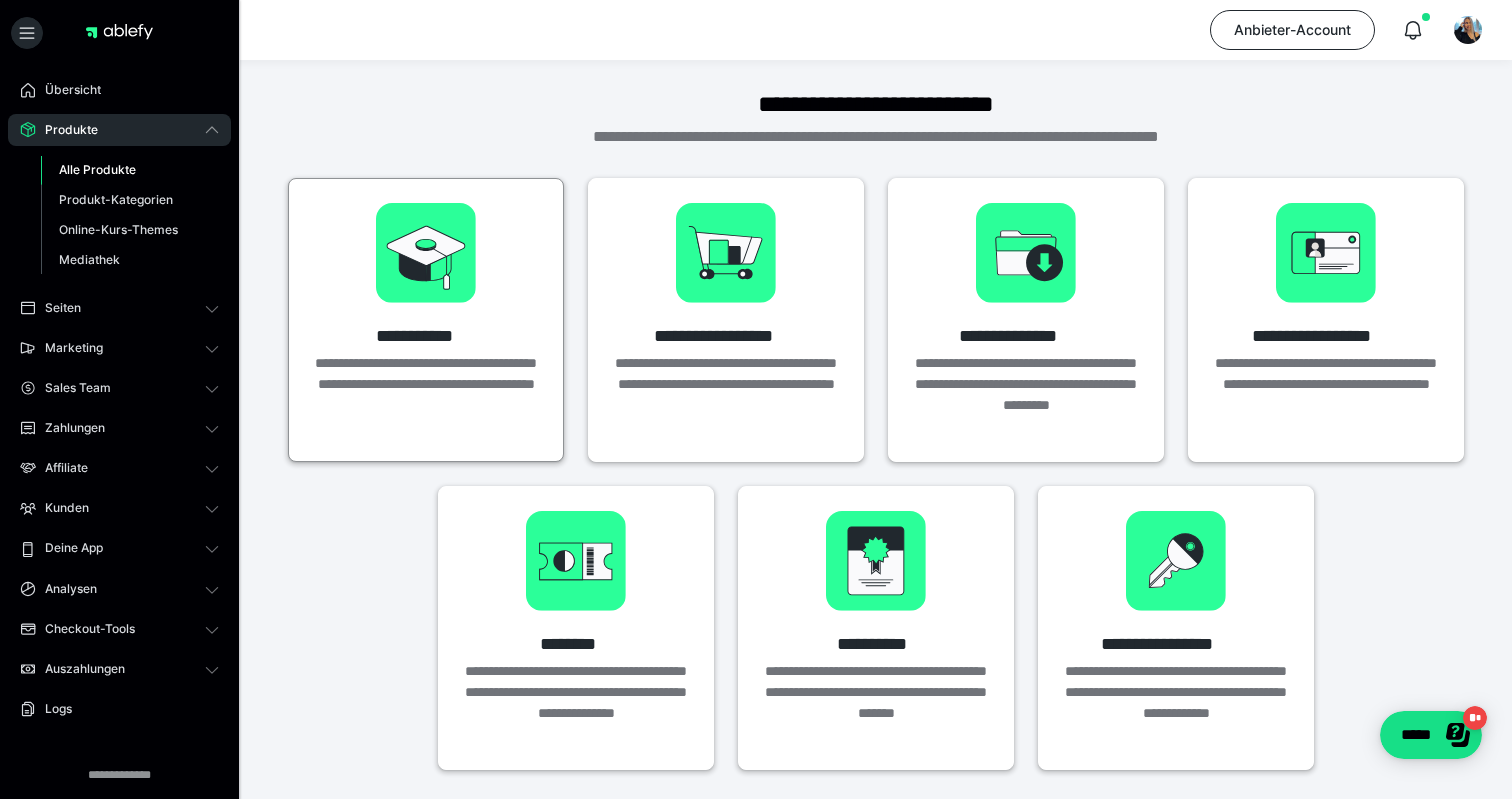 click on "**********" at bounding box center [426, 309] 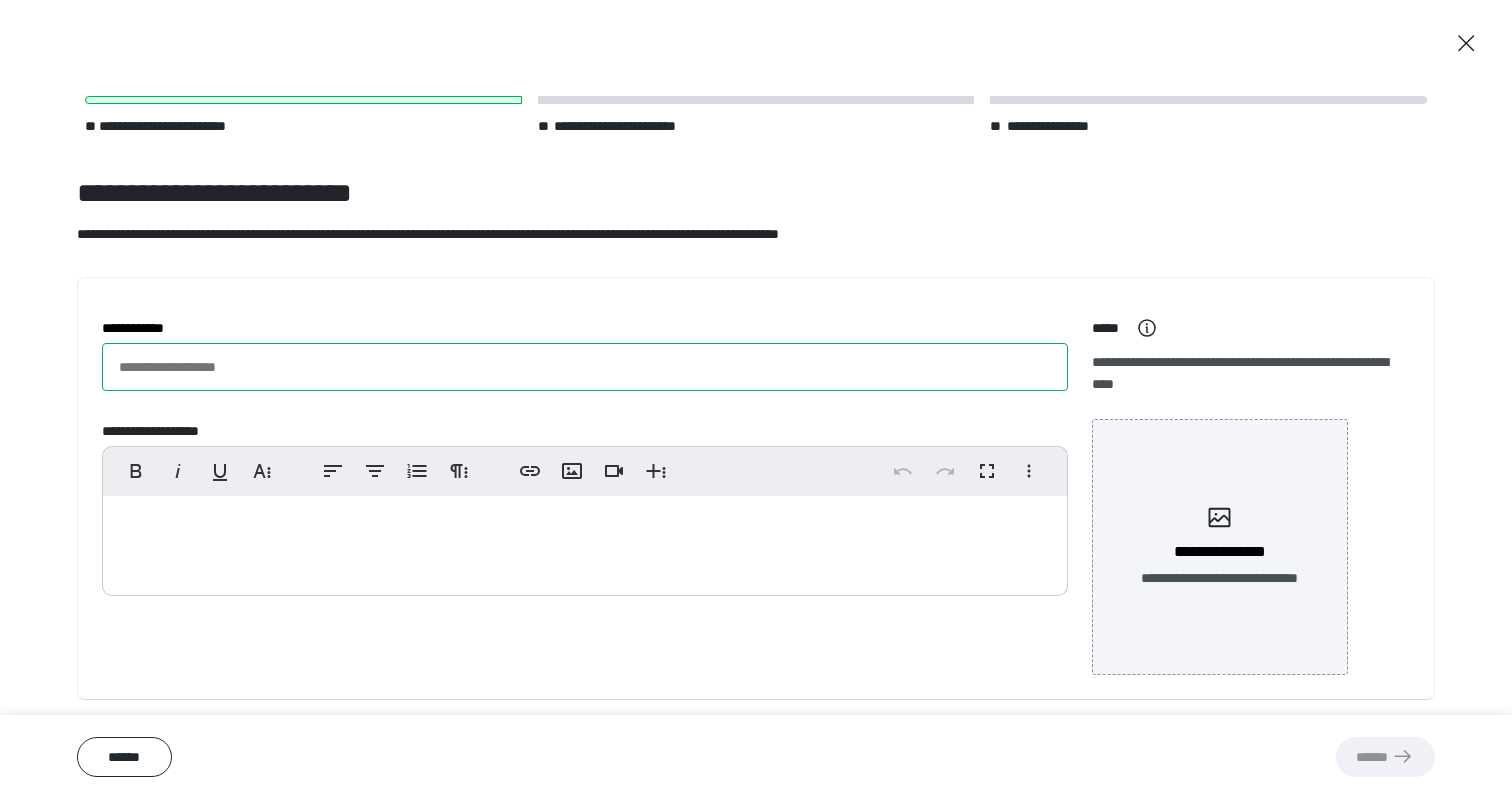 click on "**********" at bounding box center (585, 367) 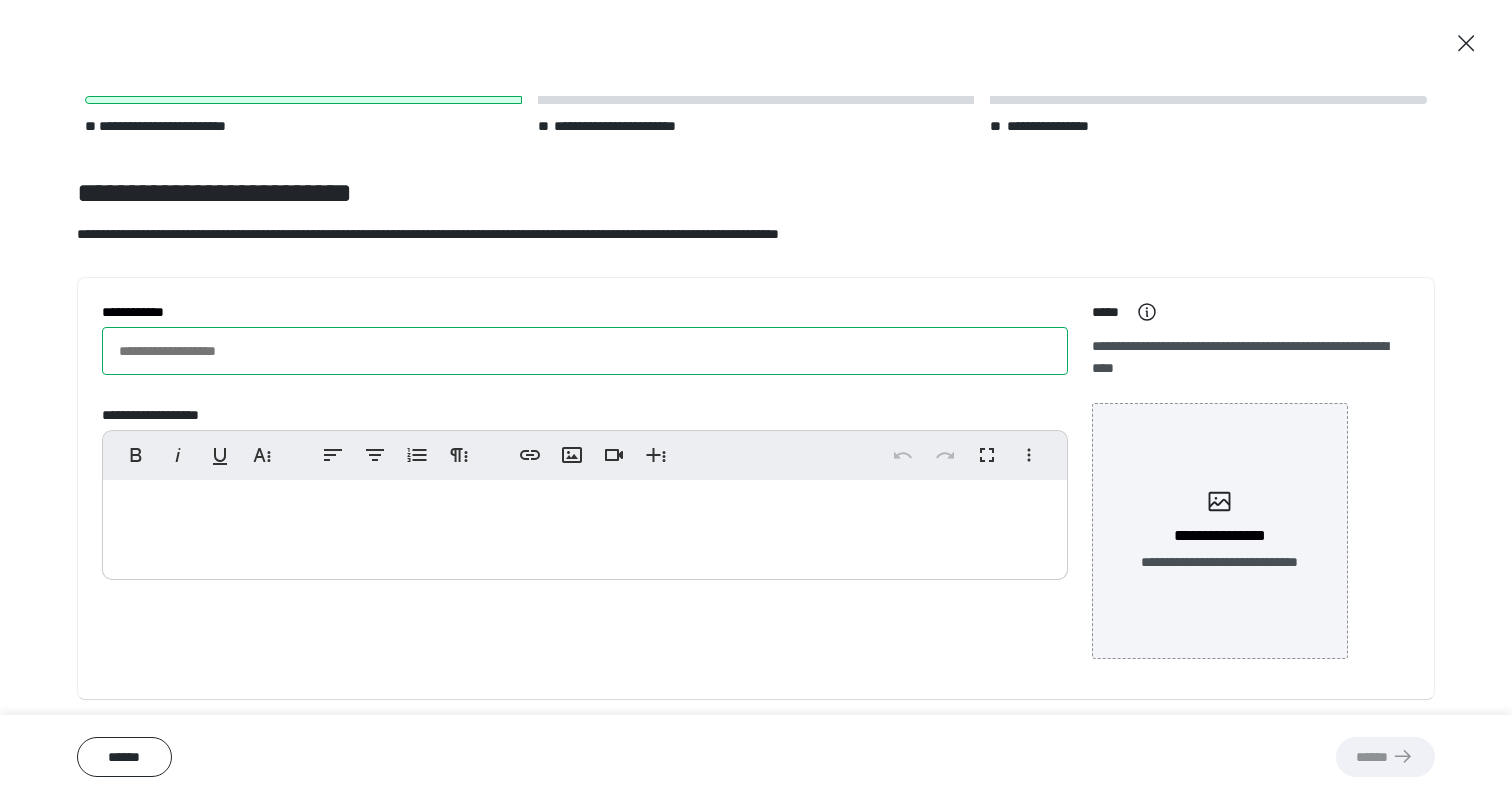 scroll, scrollTop: 17, scrollLeft: 0, axis: vertical 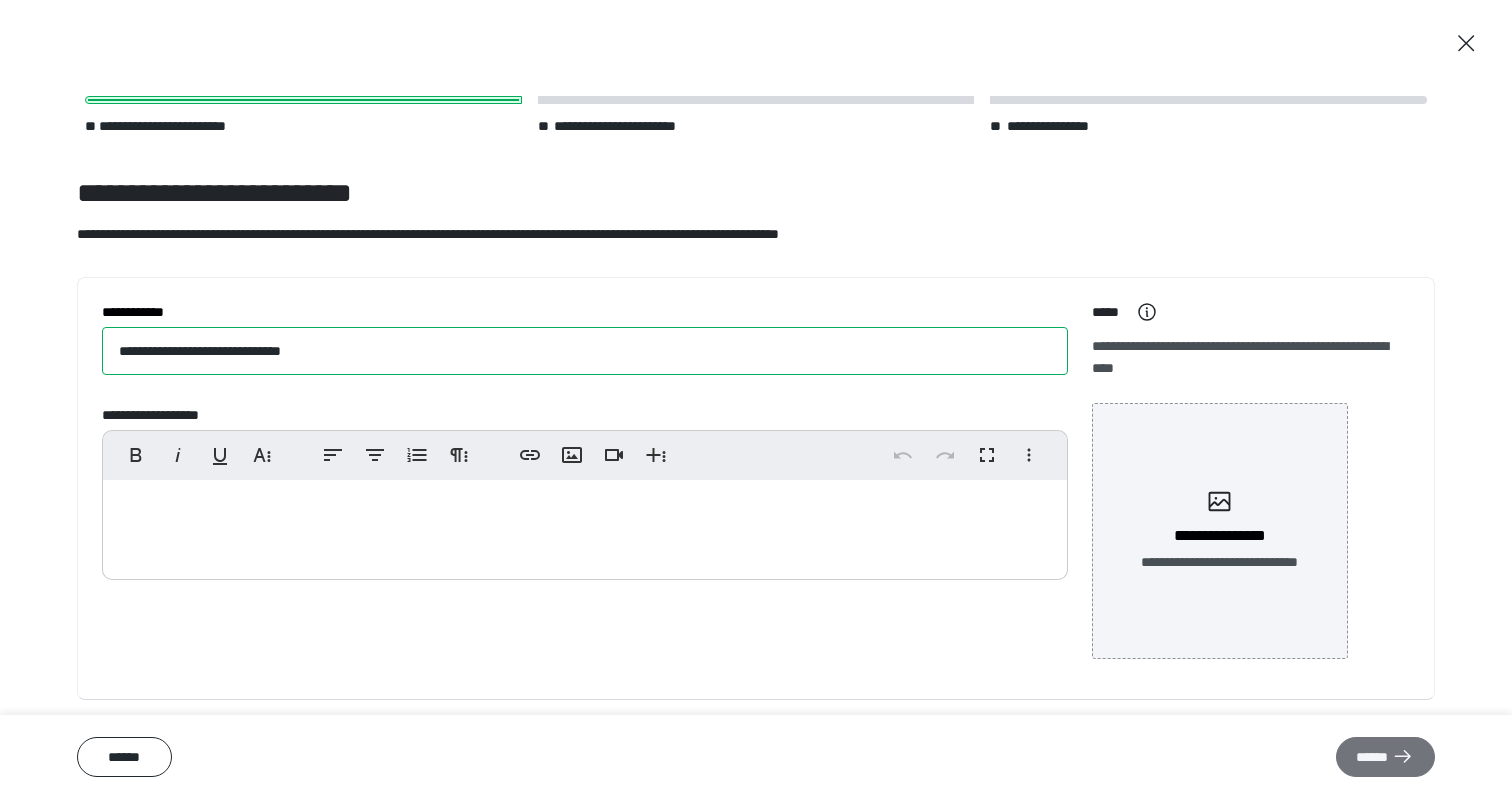 type on "**********" 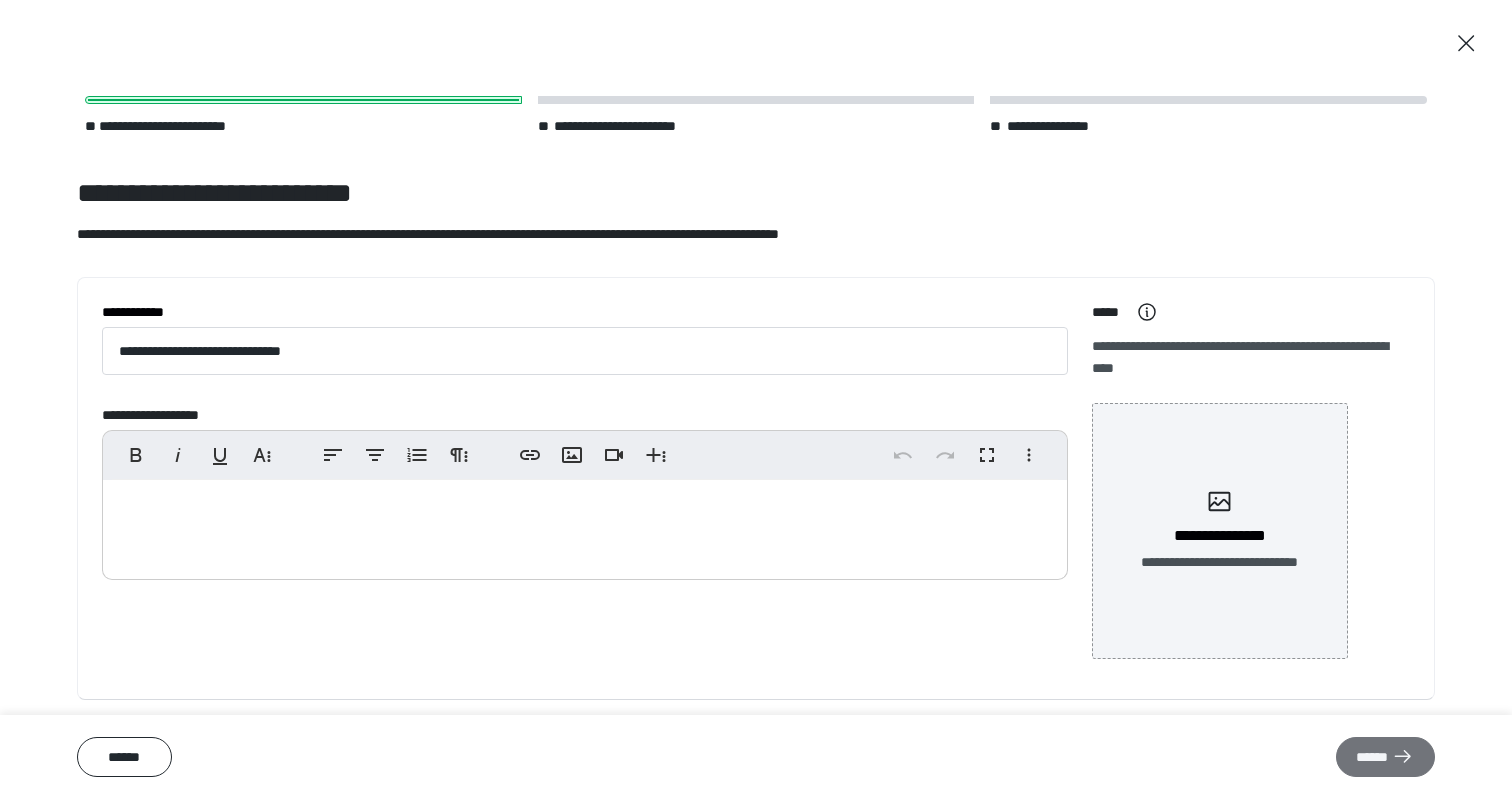 click on "******" at bounding box center (1385, 757) 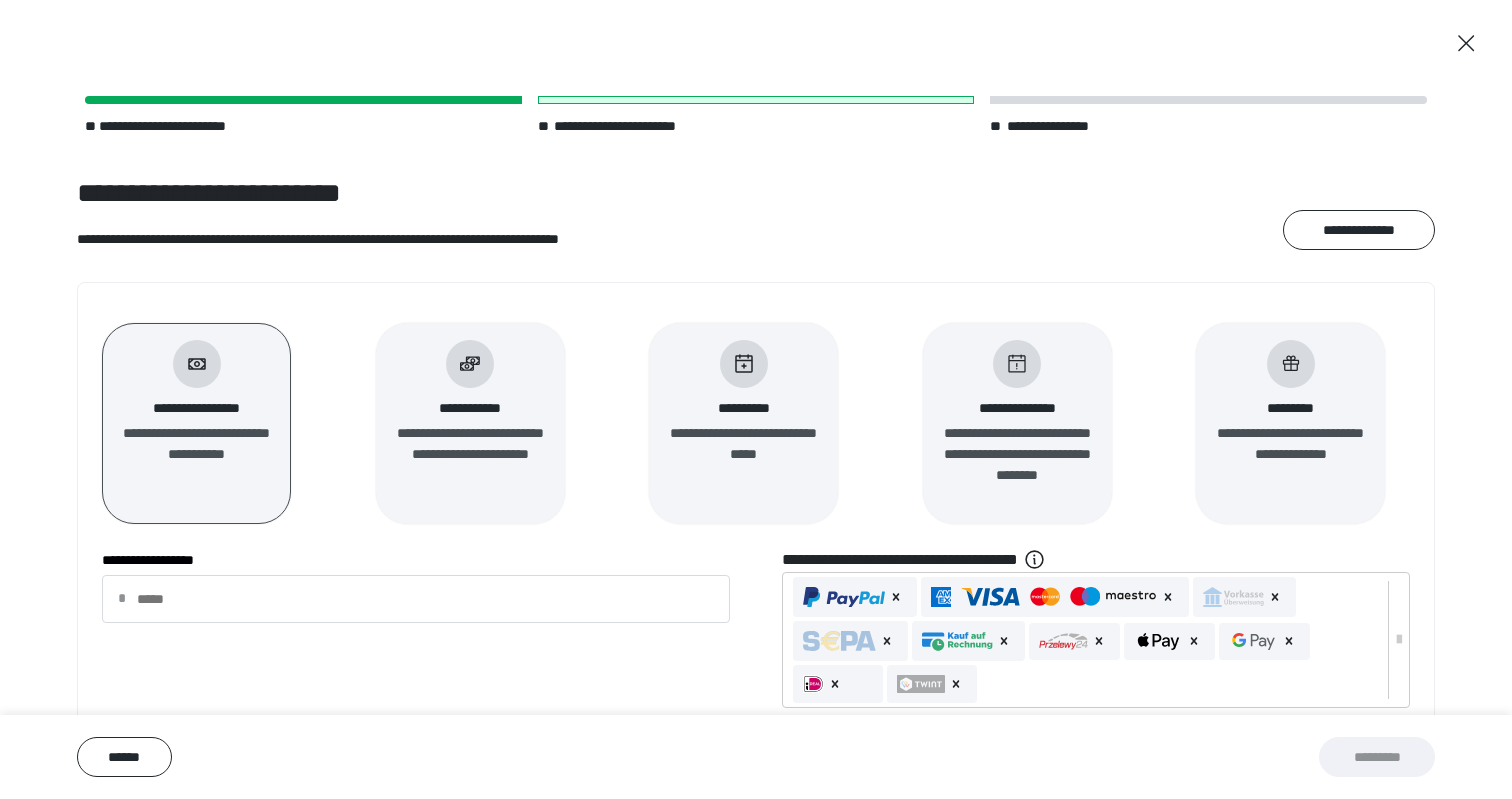 click on "[FIRST] [LAST]" at bounding box center (1290, 423) 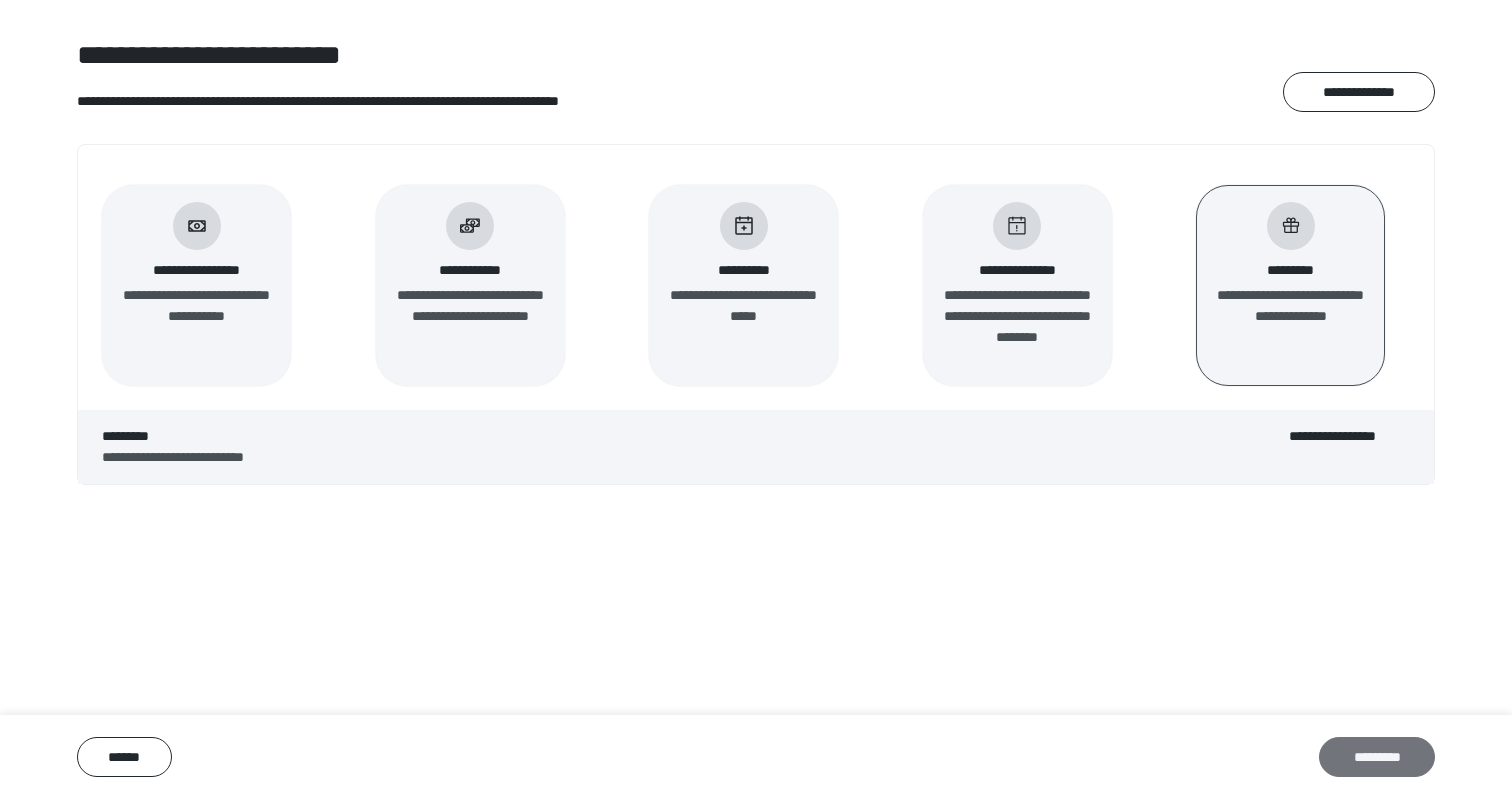 scroll, scrollTop: 138, scrollLeft: 0, axis: vertical 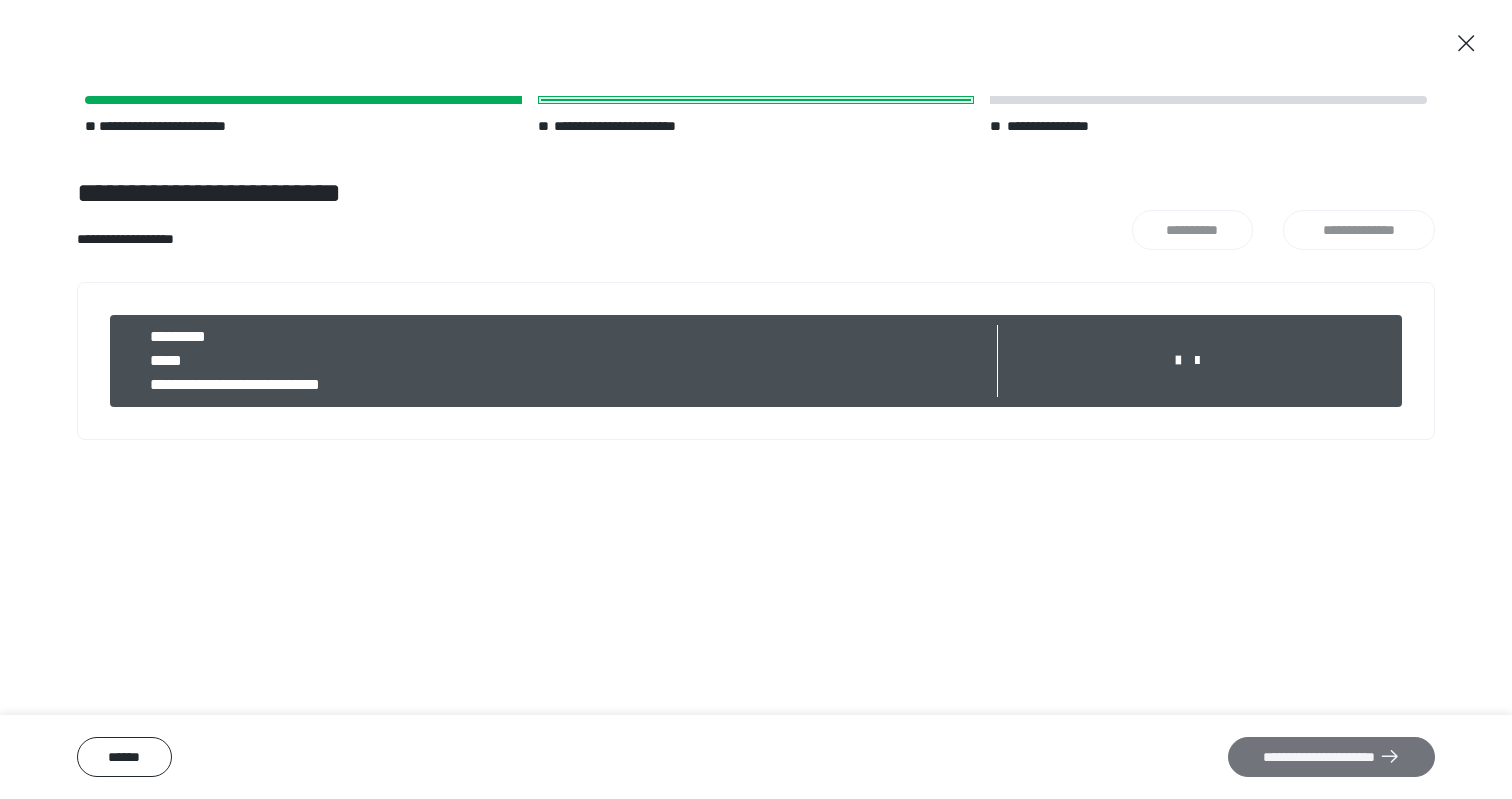 click on "**********" at bounding box center [1331, 757] 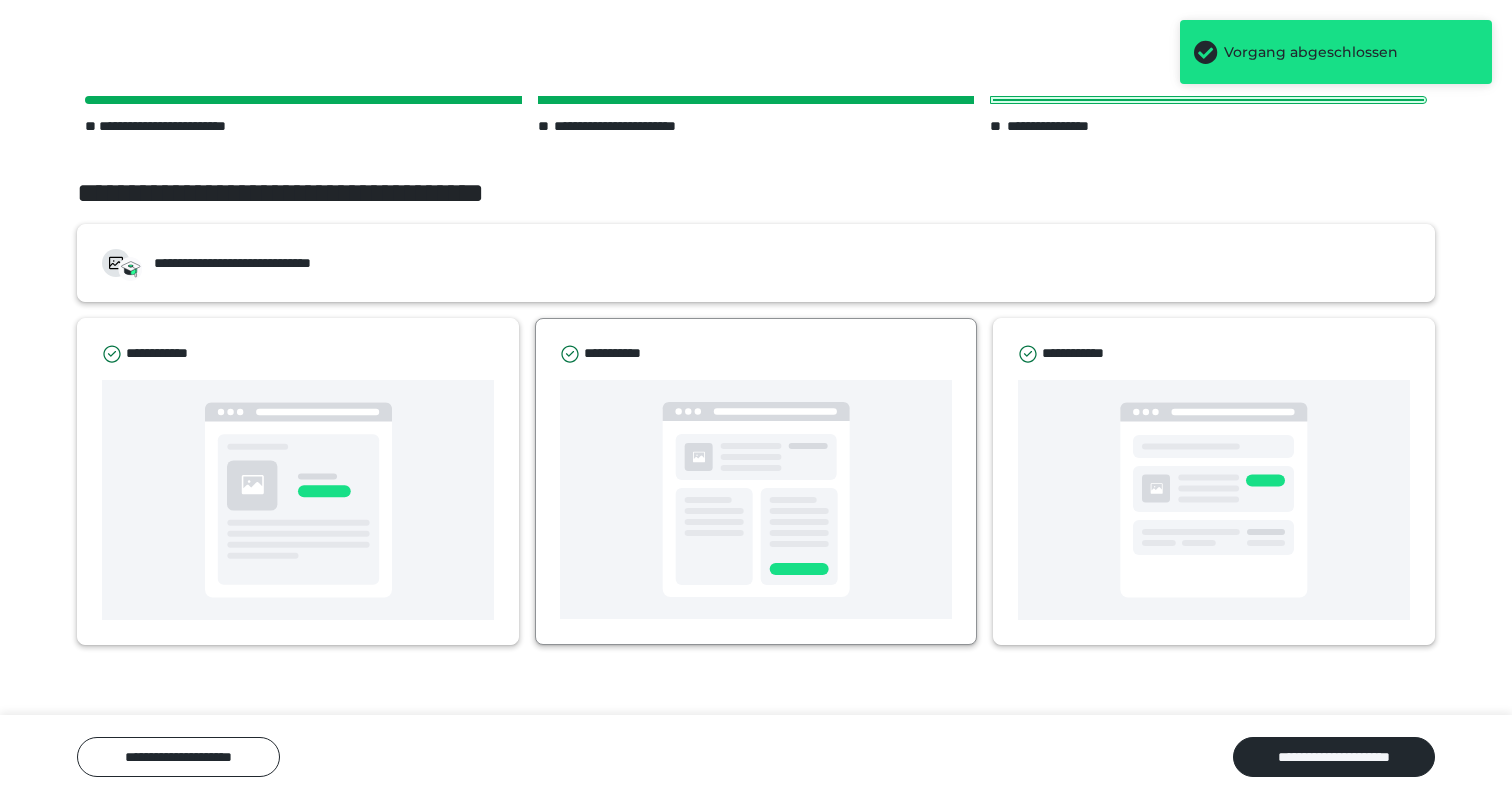 click at bounding box center [756, 499] 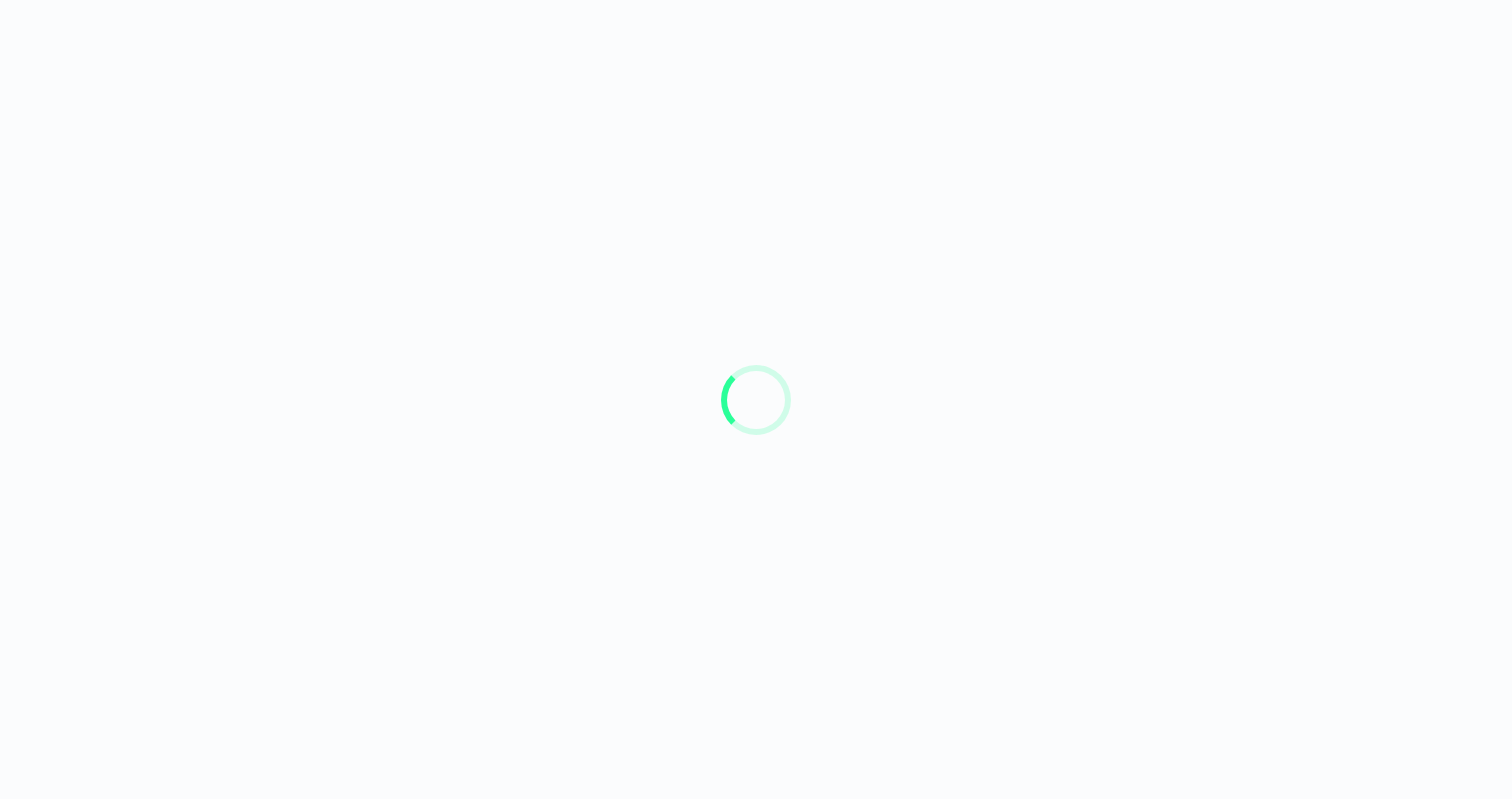 scroll, scrollTop: 0, scrollLeft: 0, axis: both 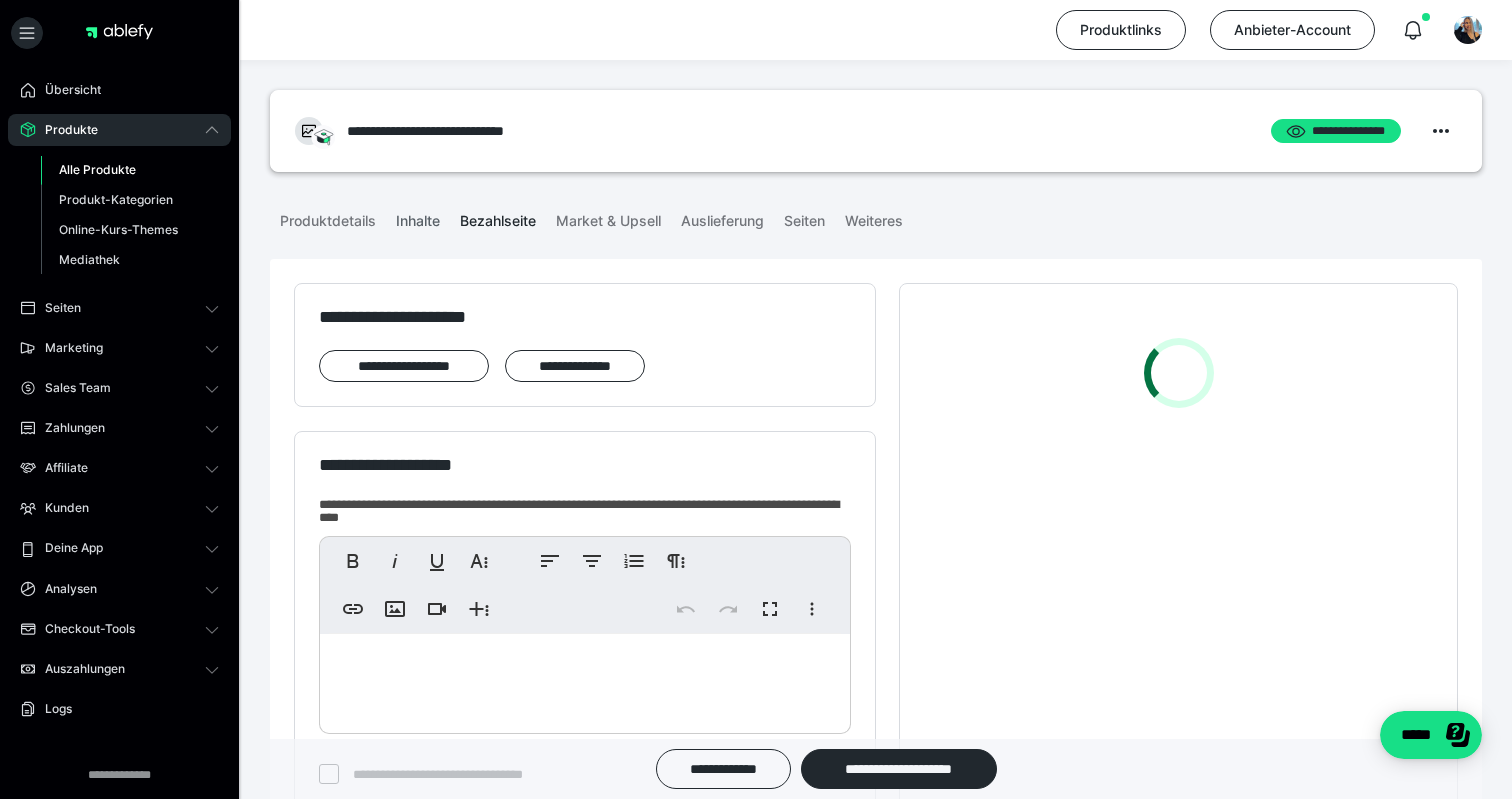 click on "Inhalte" at bounding box center [418, 217] 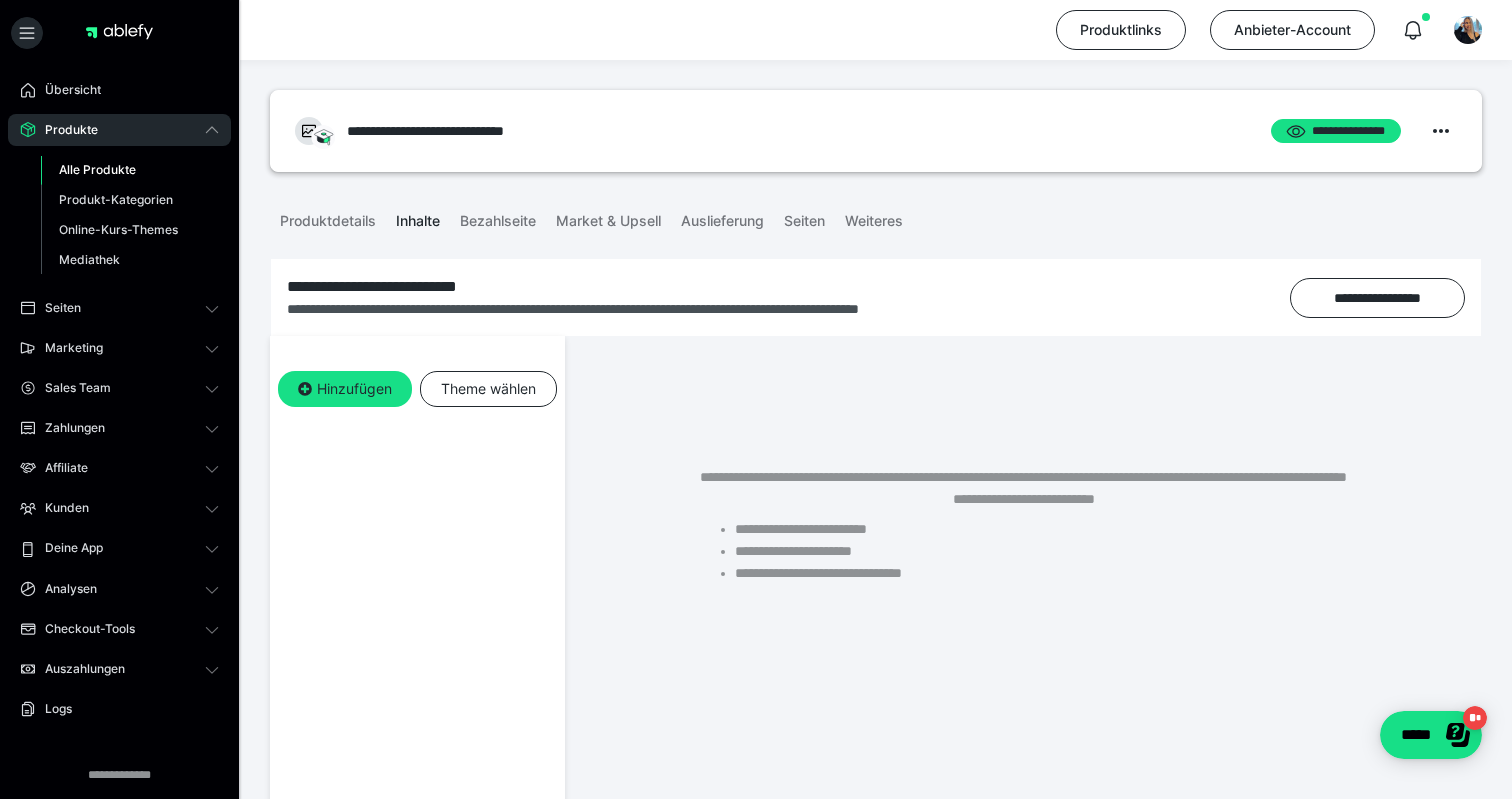 scroll, scrollTop: 0, scrollLeft: 0, axis: both 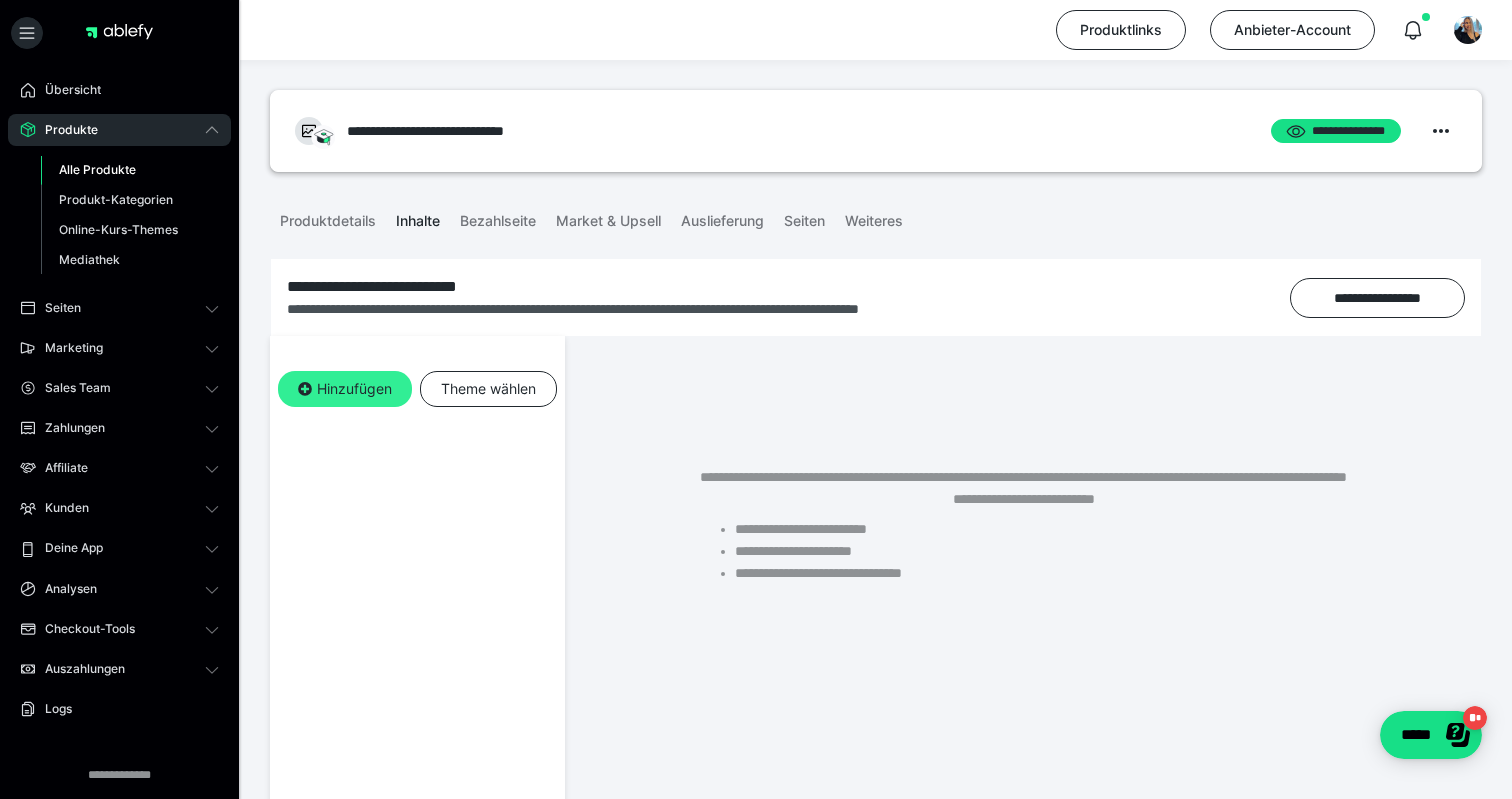click on "Hinzufügen" at bounding box center [345, 389] 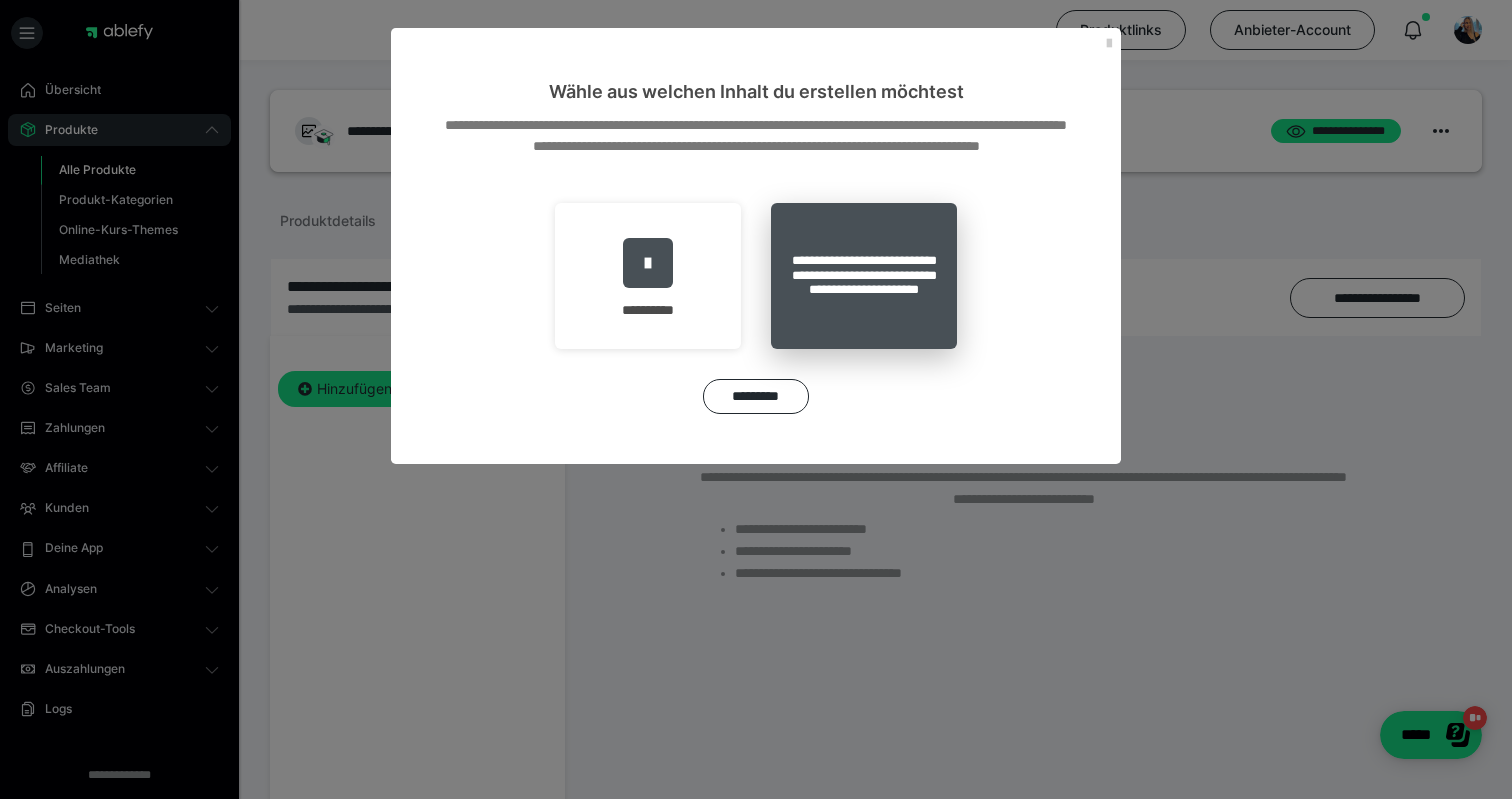 click on "**********" at bounding box center (864, 276) 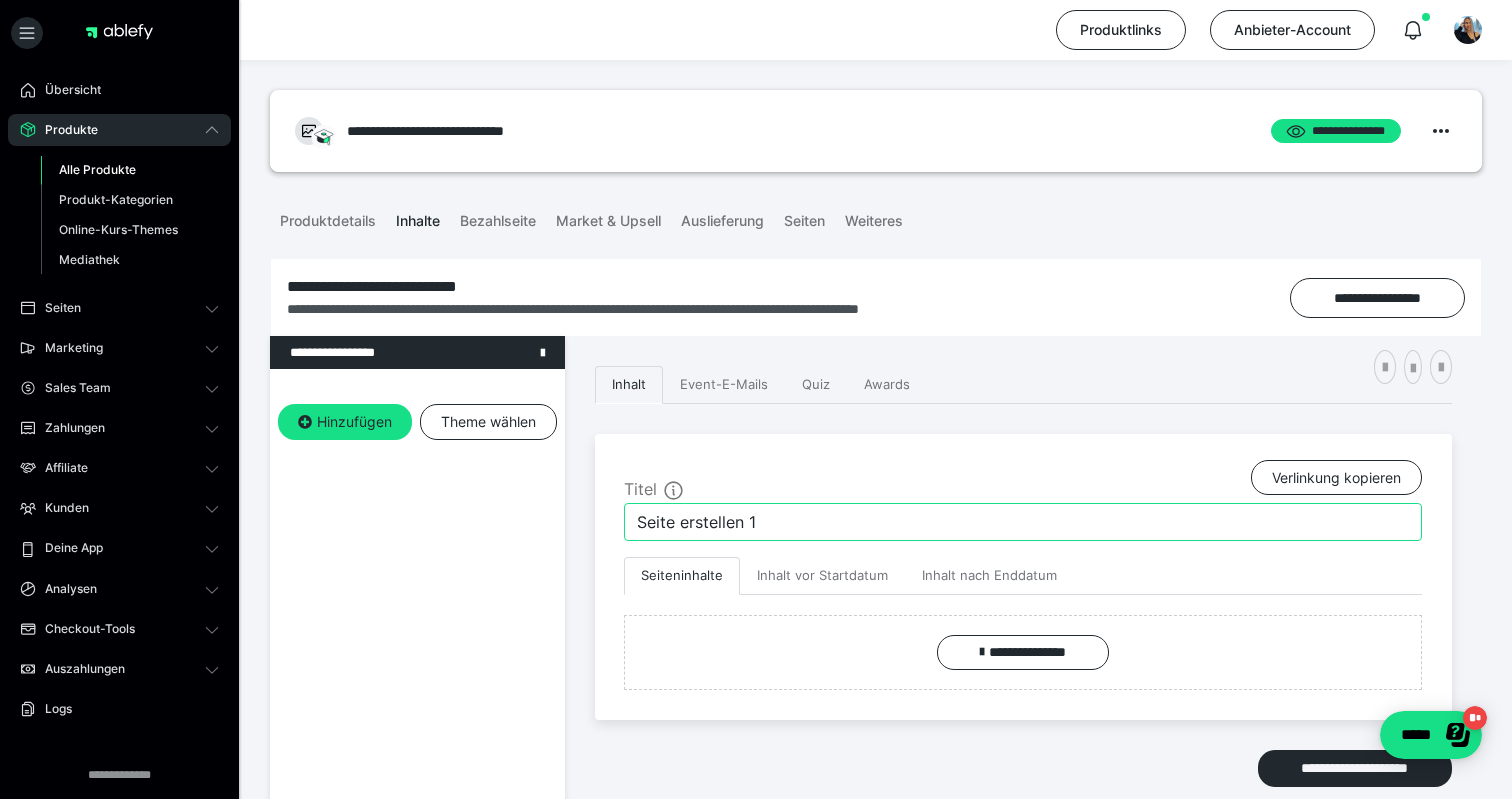 drag, startPoint x: 778, startPoint y: 519, endPoint x: 552, endPoint y: 516, distance: 226.01991 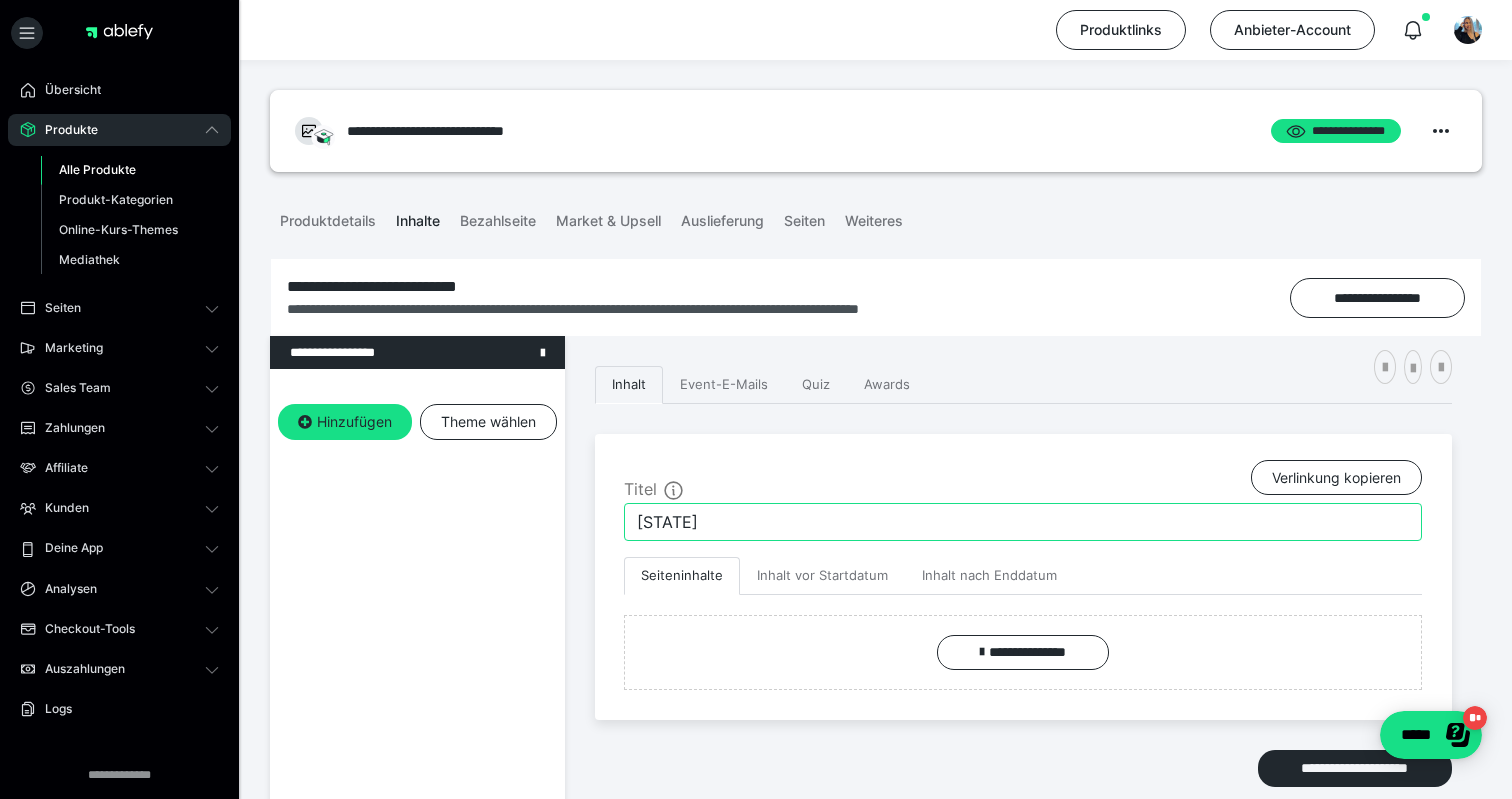type on "M" 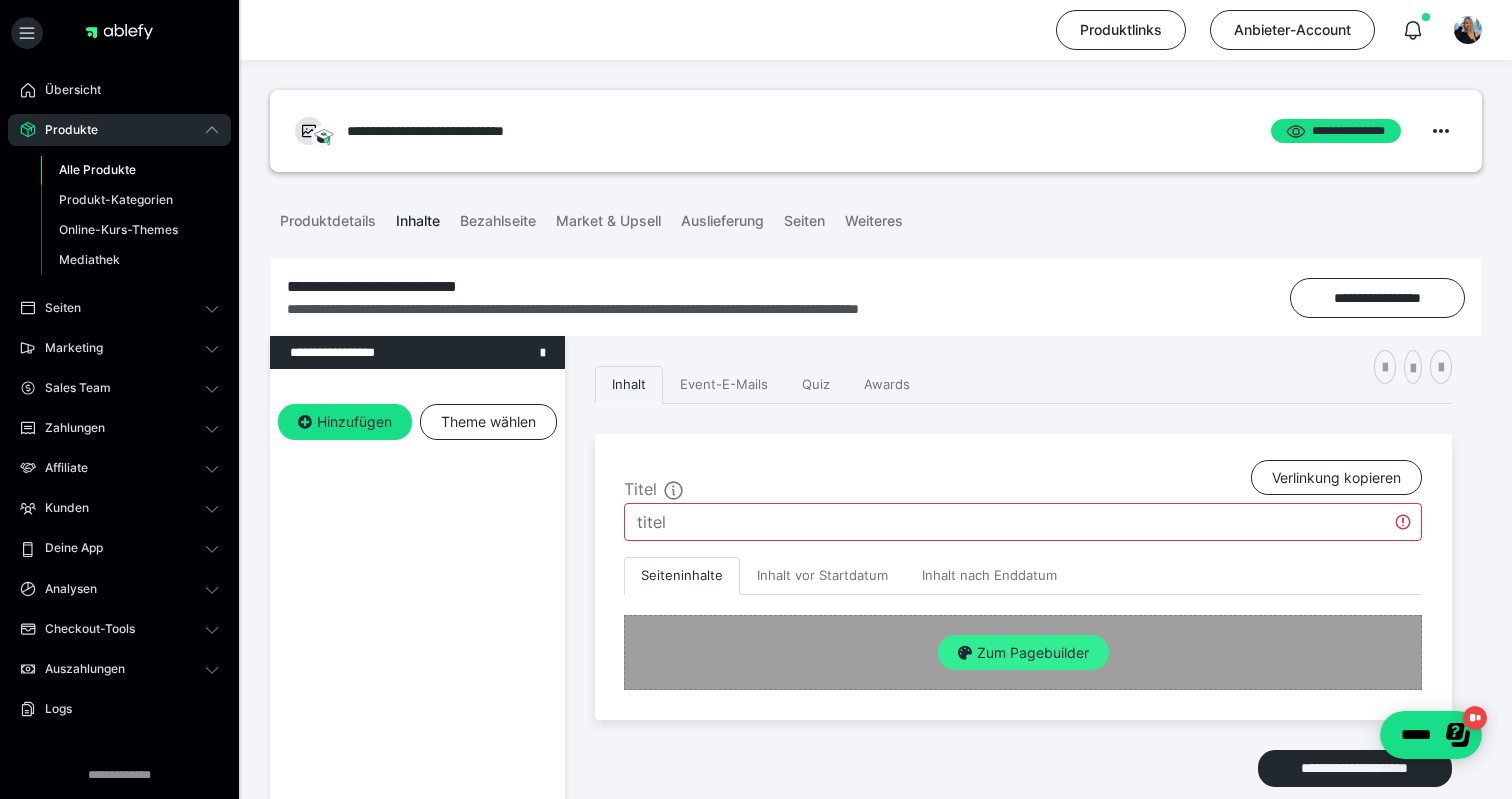 type 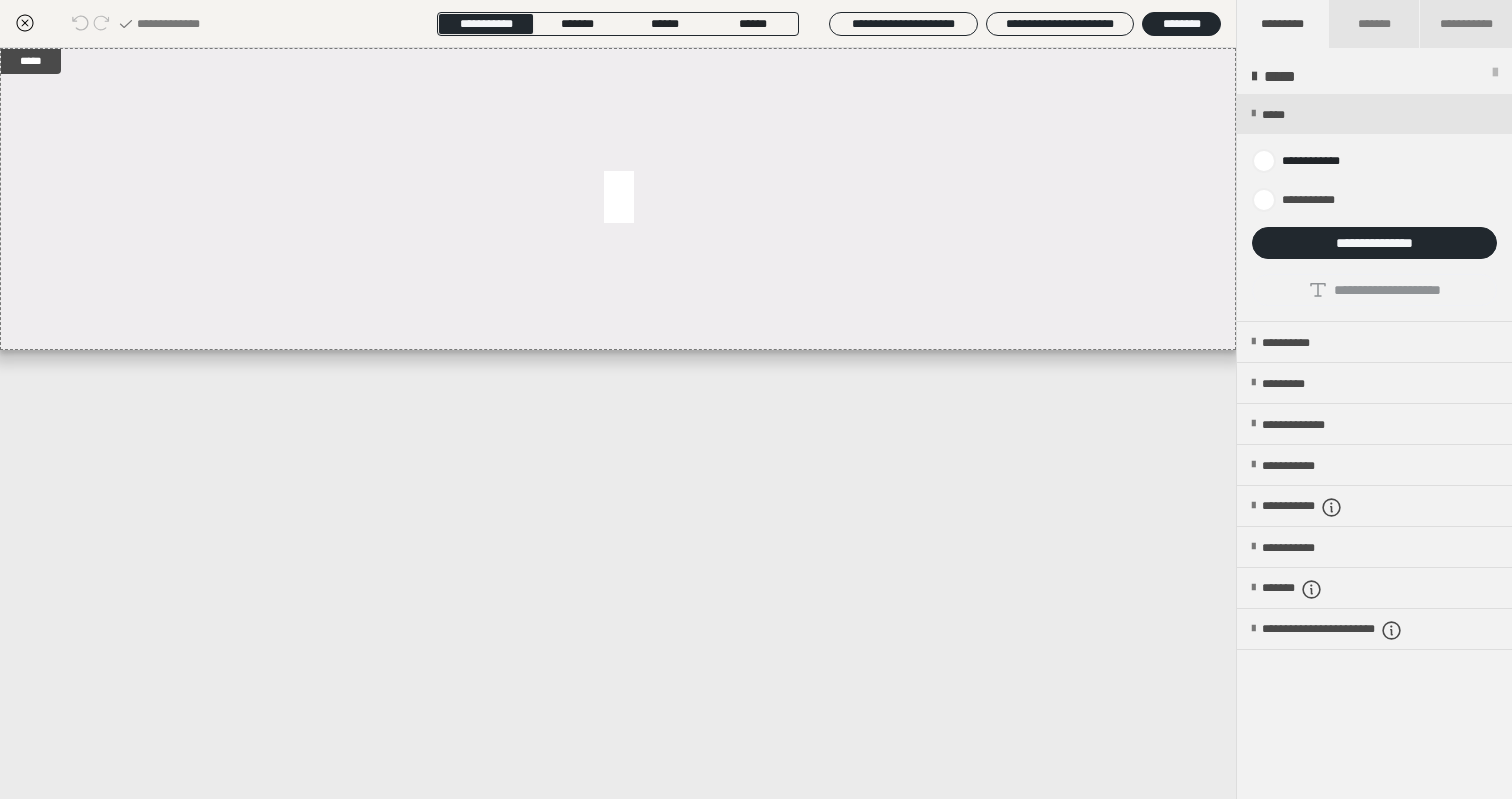 click at bounding box center [1374, 207] 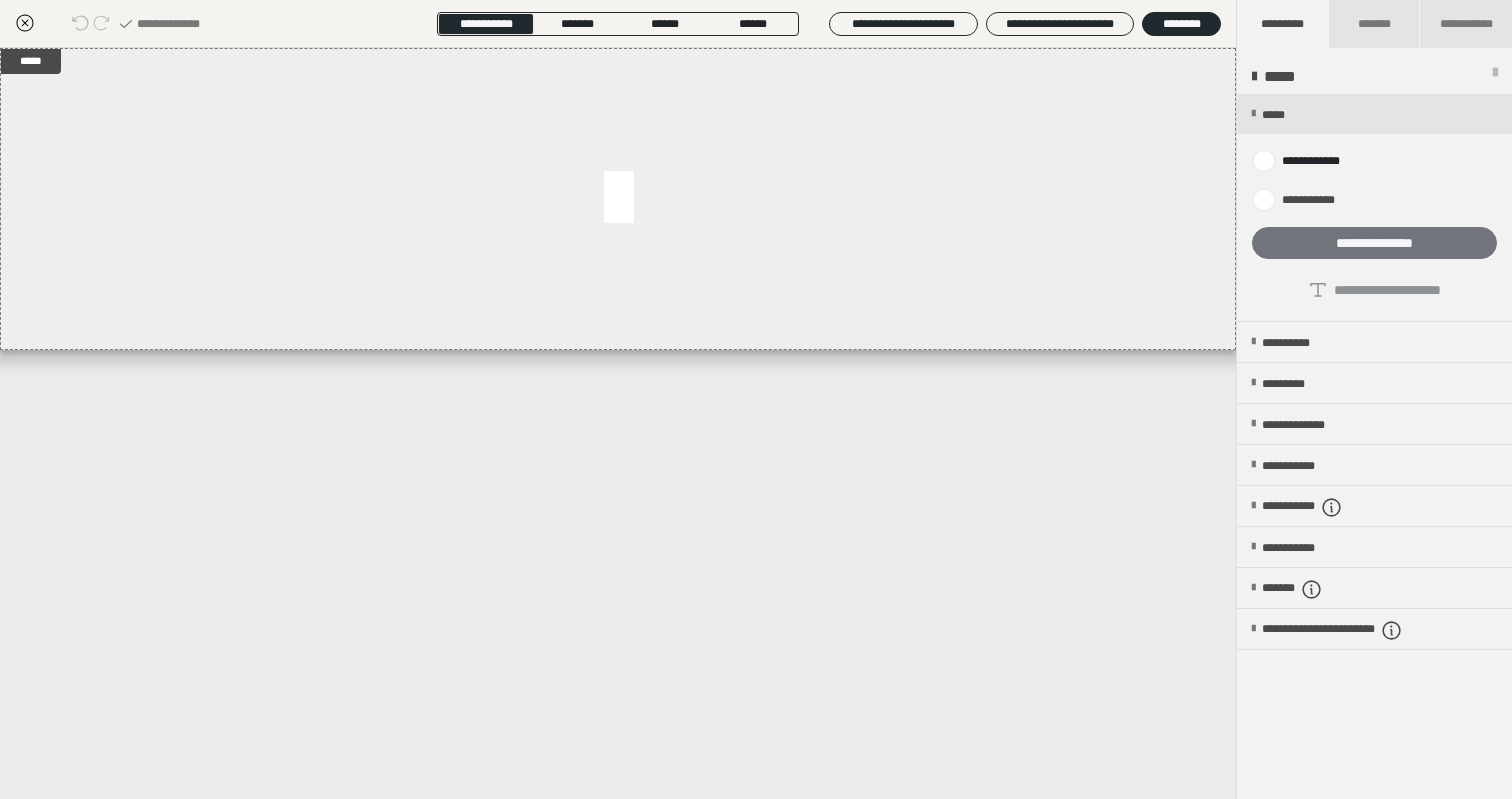 click on "**********" at bounding box center (1374, 243) 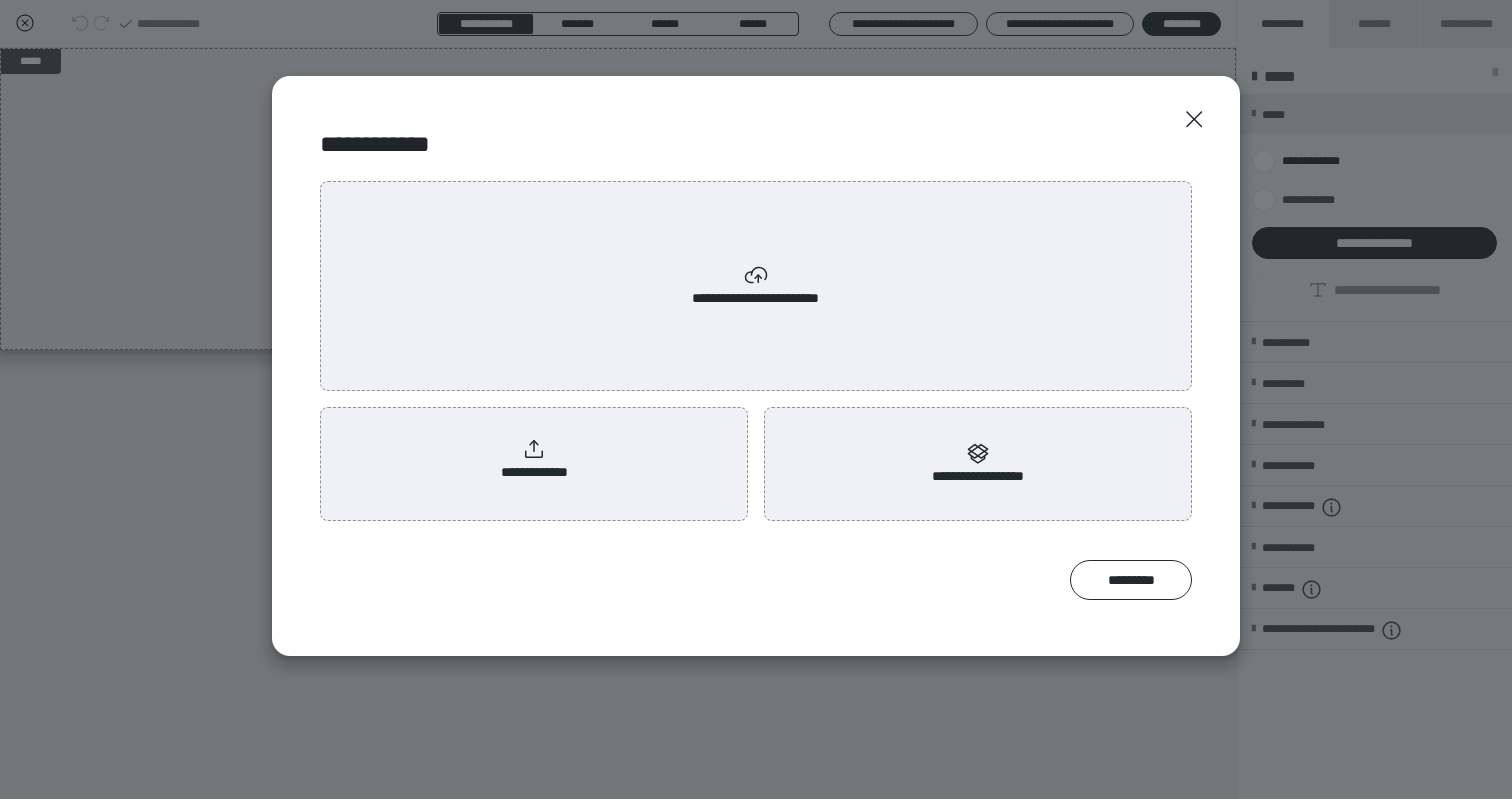 click on "**********" at bounding box center [534, 460] 